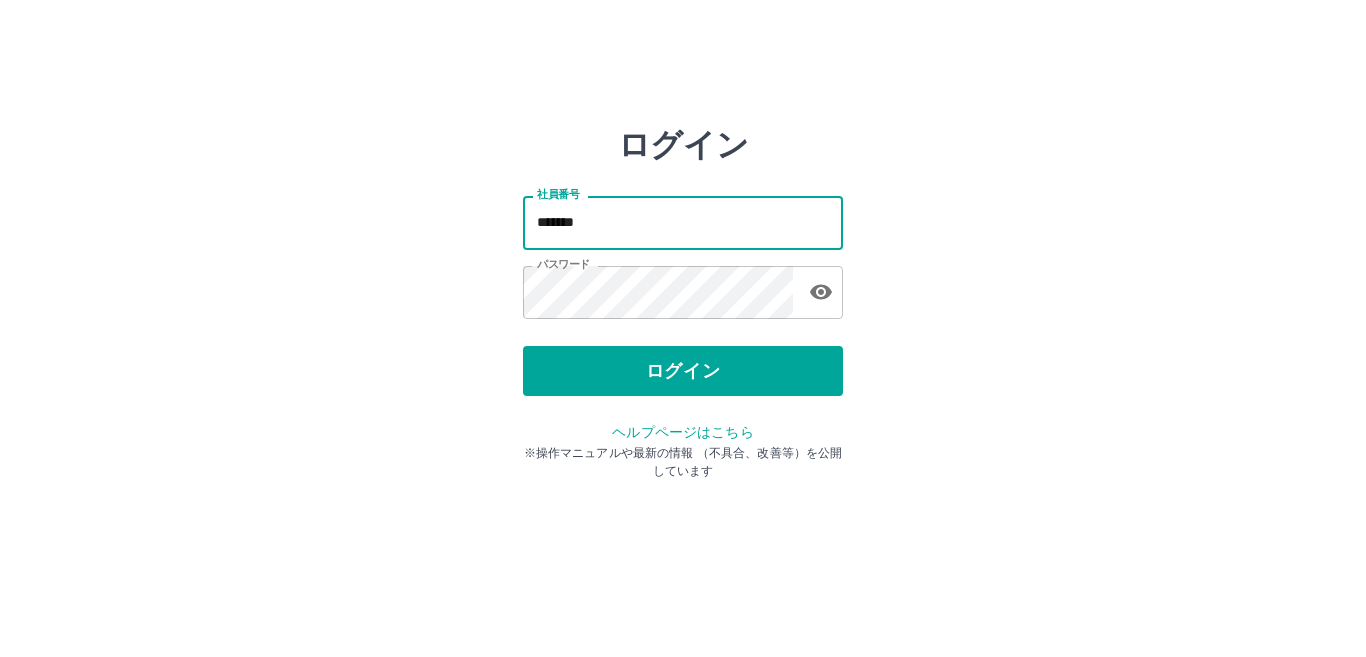 scroll, scrollTop: 0, scrollLeft: 0, axis: both 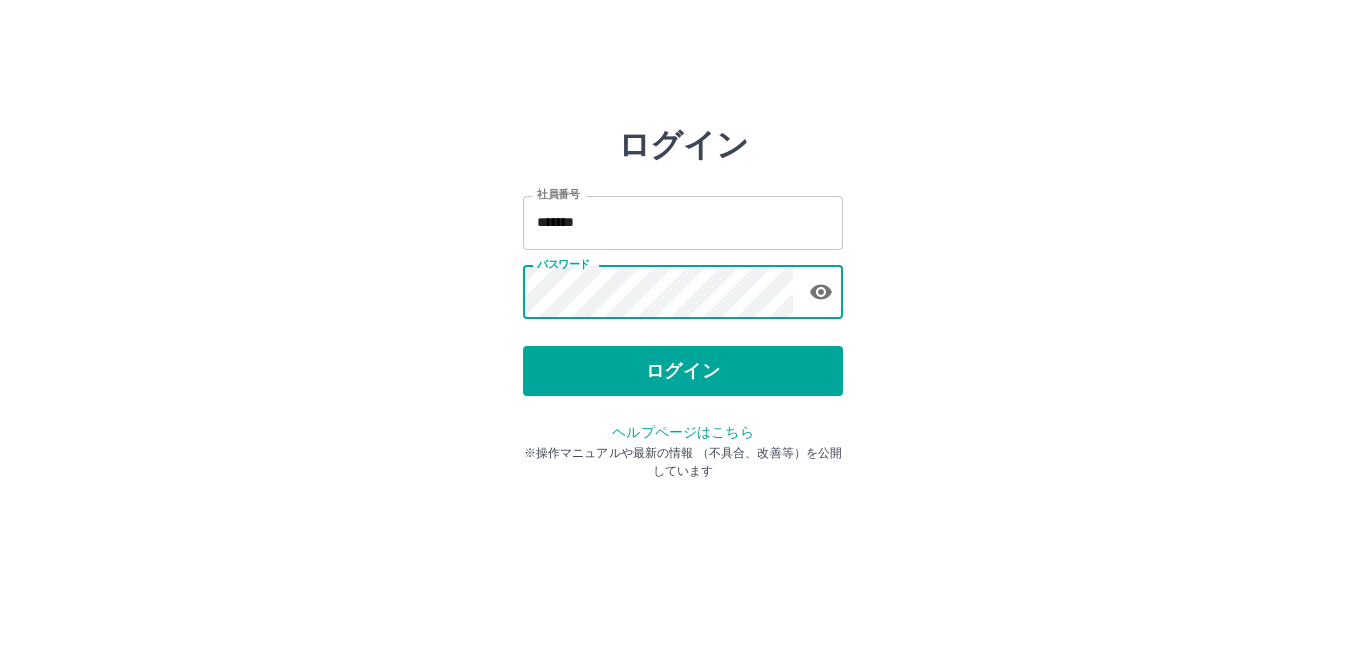 click on "ログイン 社員番号 ******* 社員番号 パスワード パスワード ログイン ヘルプページはこちら ※操作マニュアルや最新の情報 （不具合、改善等）を公開しています" at bounding box center (683, 286) 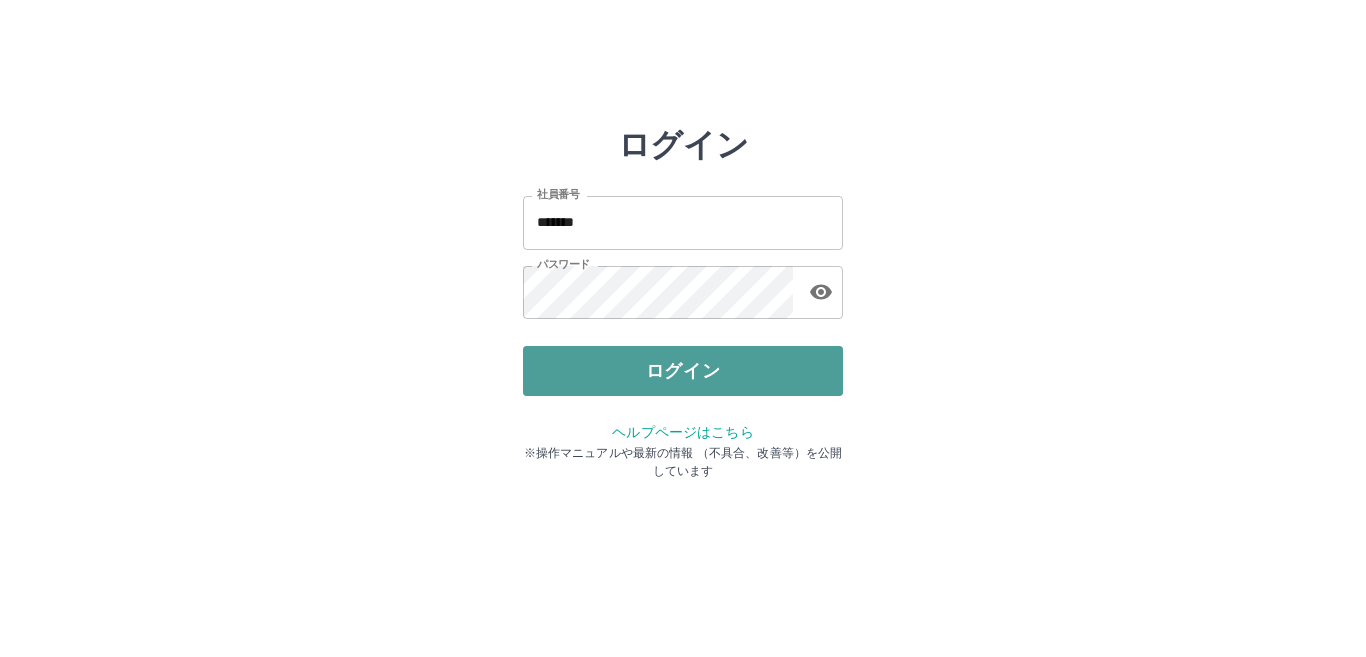 click on "ログイン" at bounding box center (683, 371) 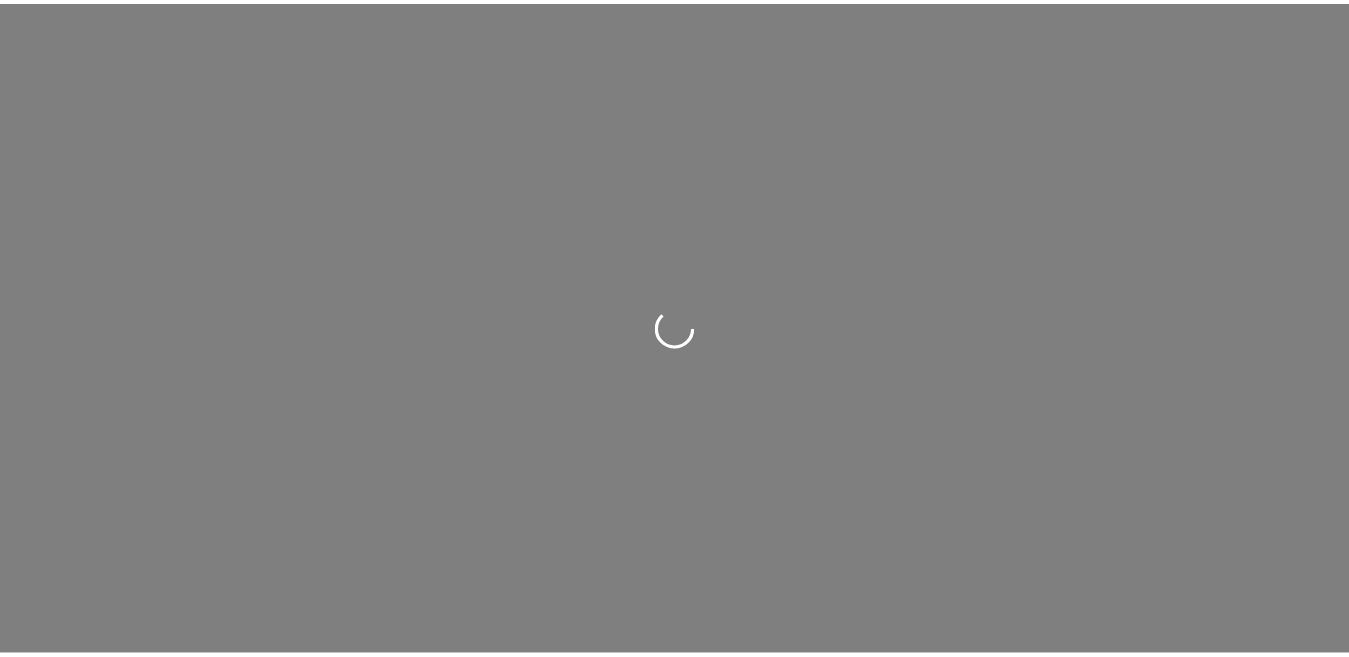 scroll, scrollTop: 0, scrollLeft: 0, axis: both 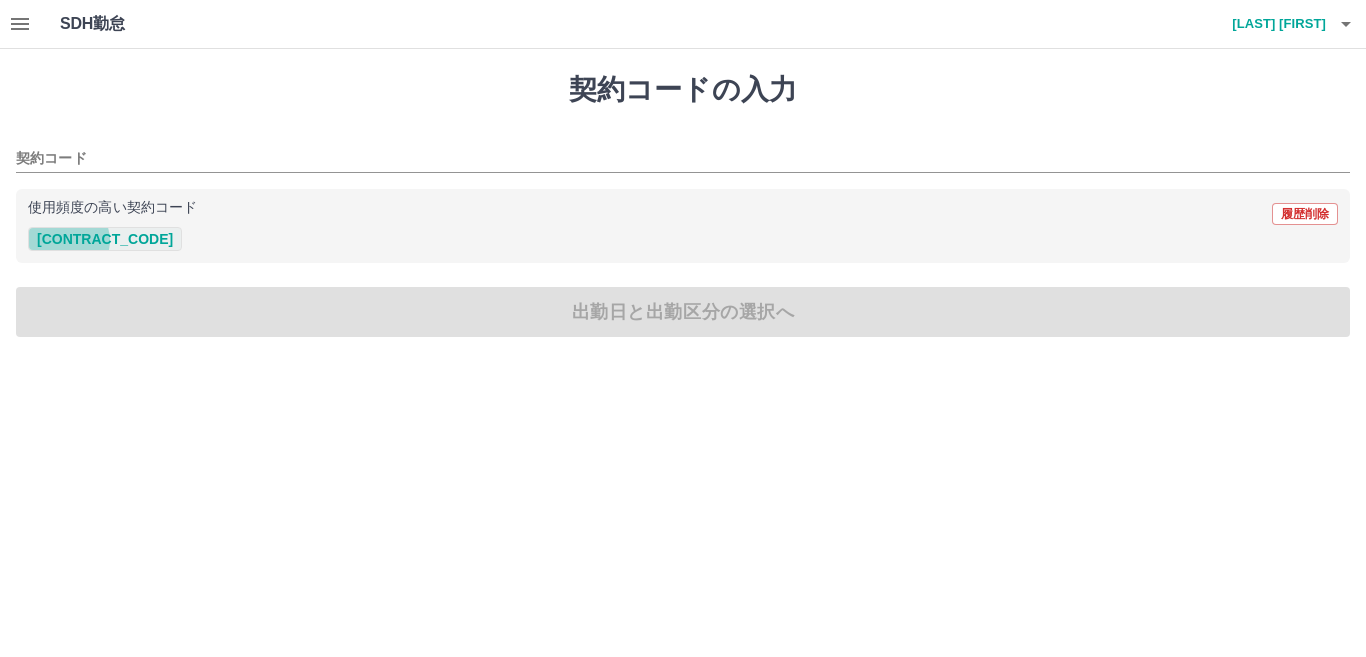 click on "[CONTRACT_CODE]" at bounding box center [105, 239] 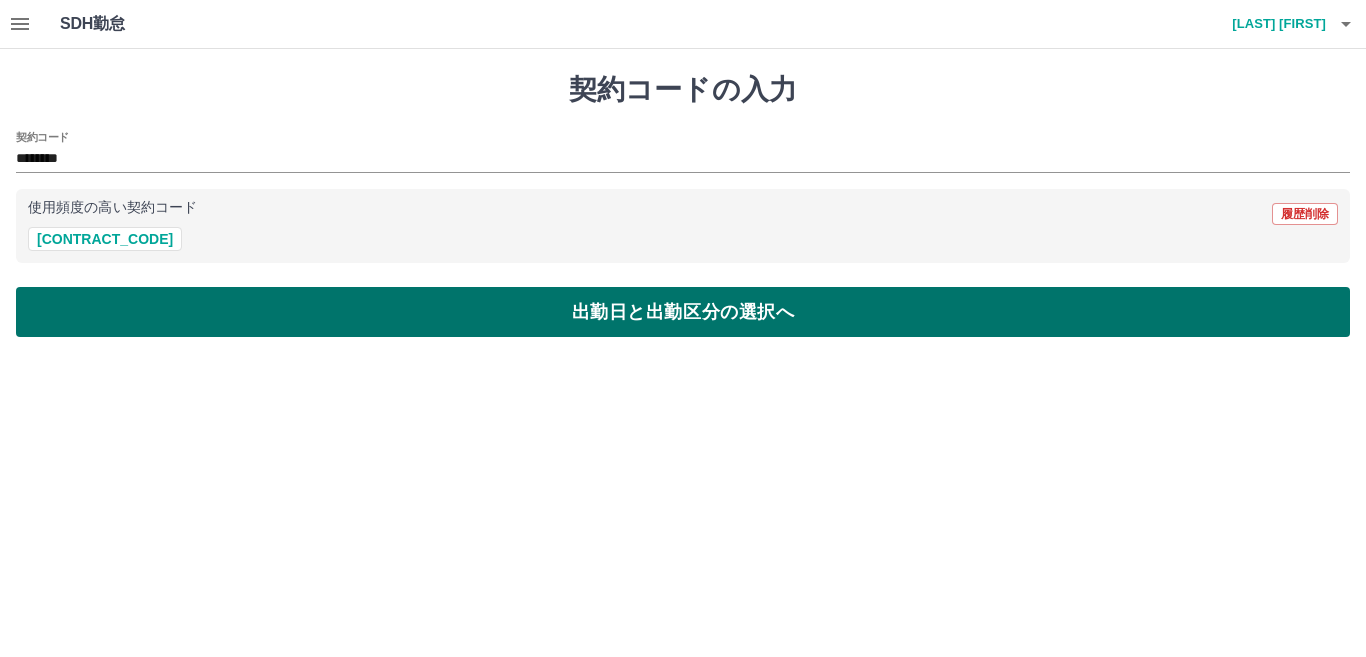 click on "出勤日と出勤区分の選択へ" at bounding box center (683, 312) 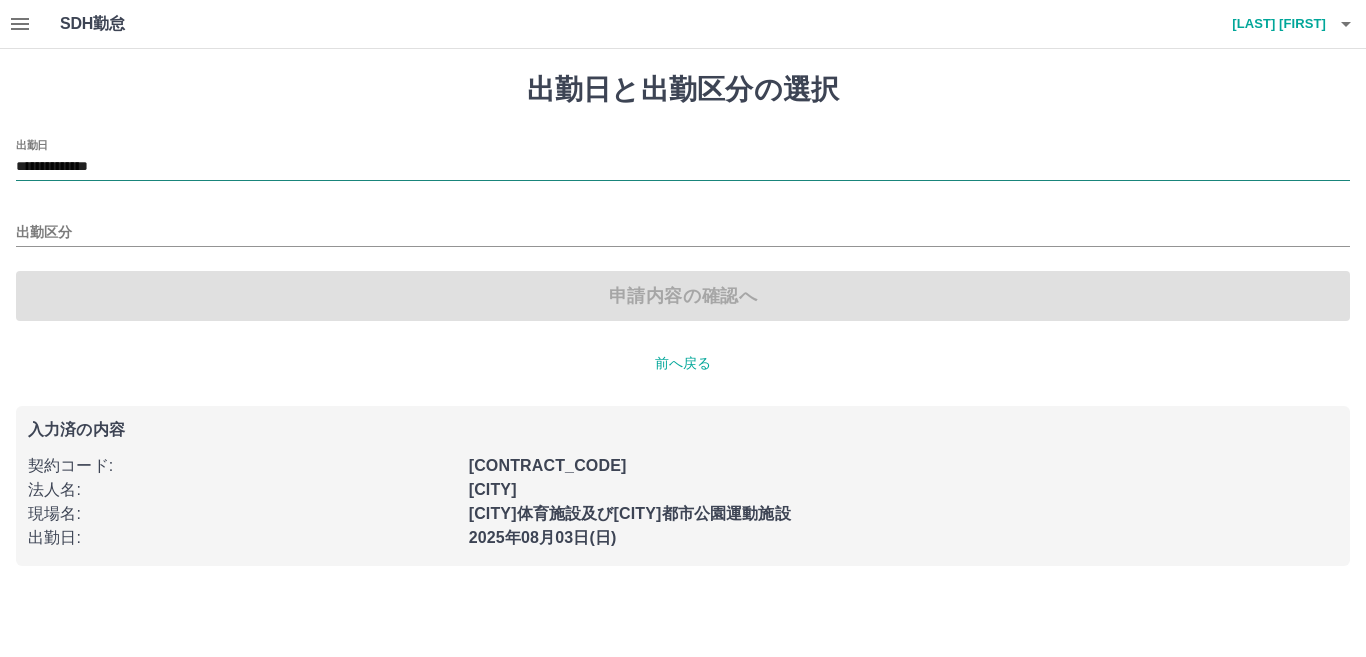 click on "**********" at bounding box center (683, 167) 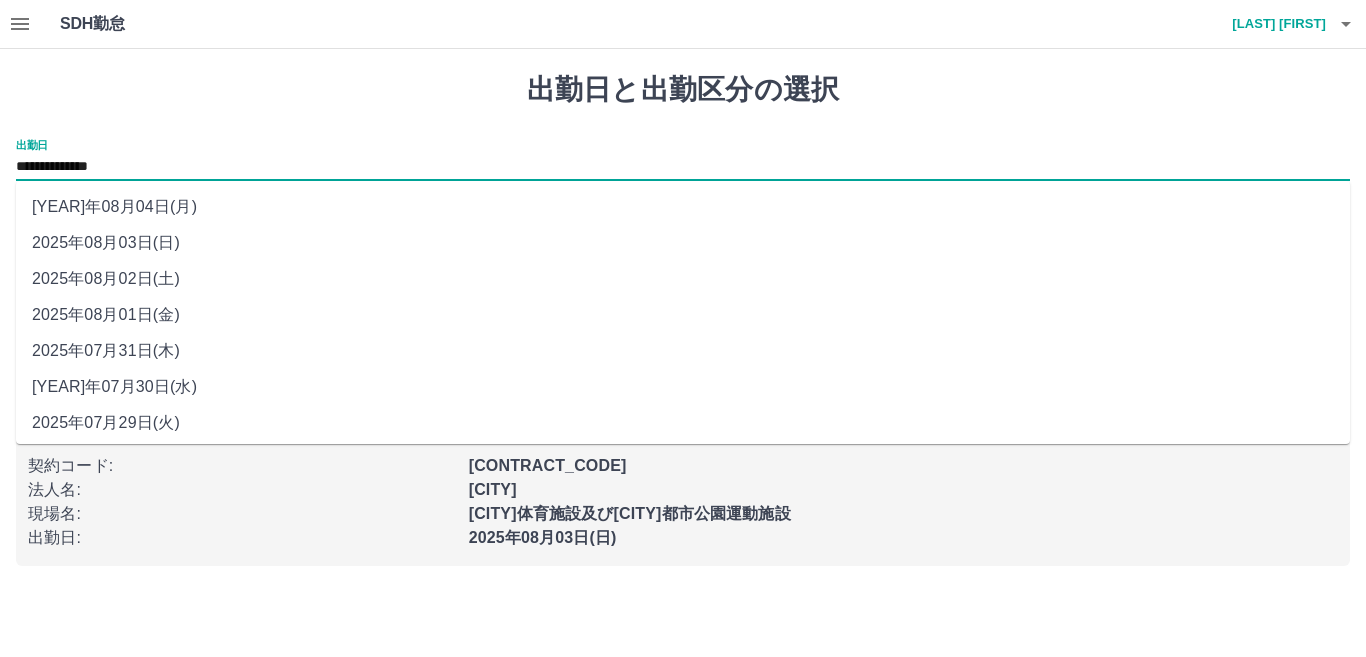 click on "2025年08月02日(土)" at bounding box center [683, 279] 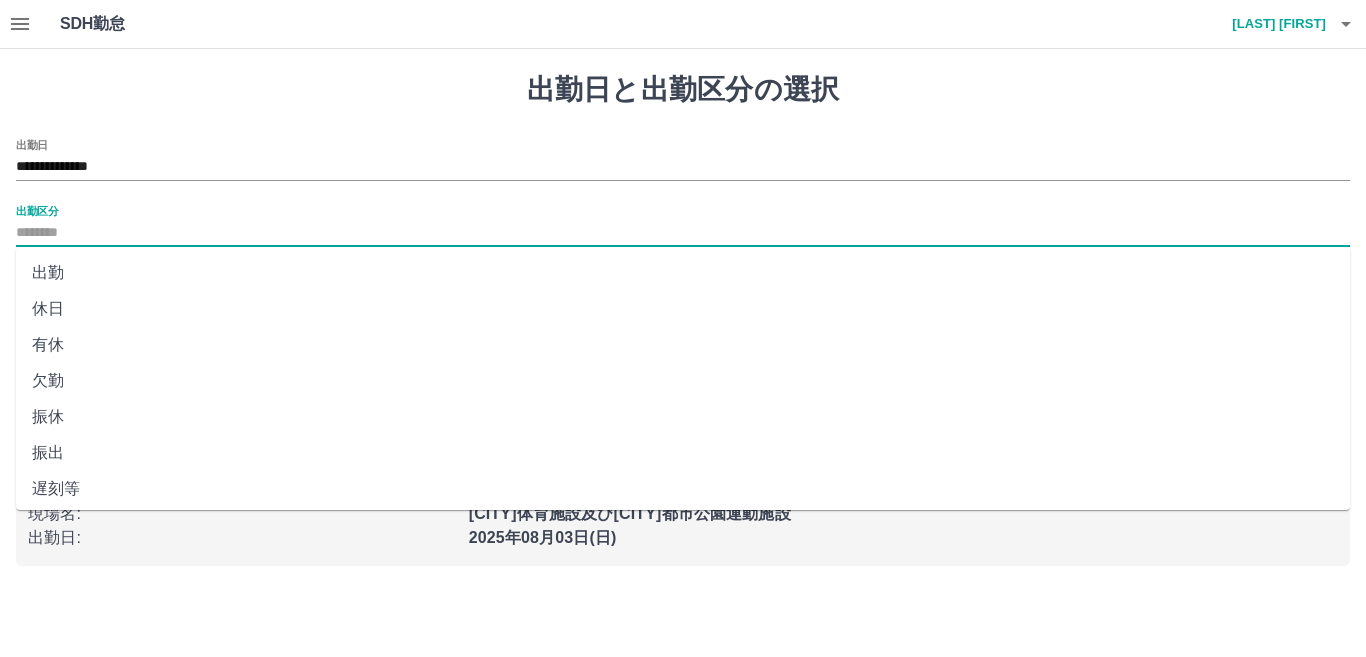 click on "出勤区分" at bounding box center (683, 233) 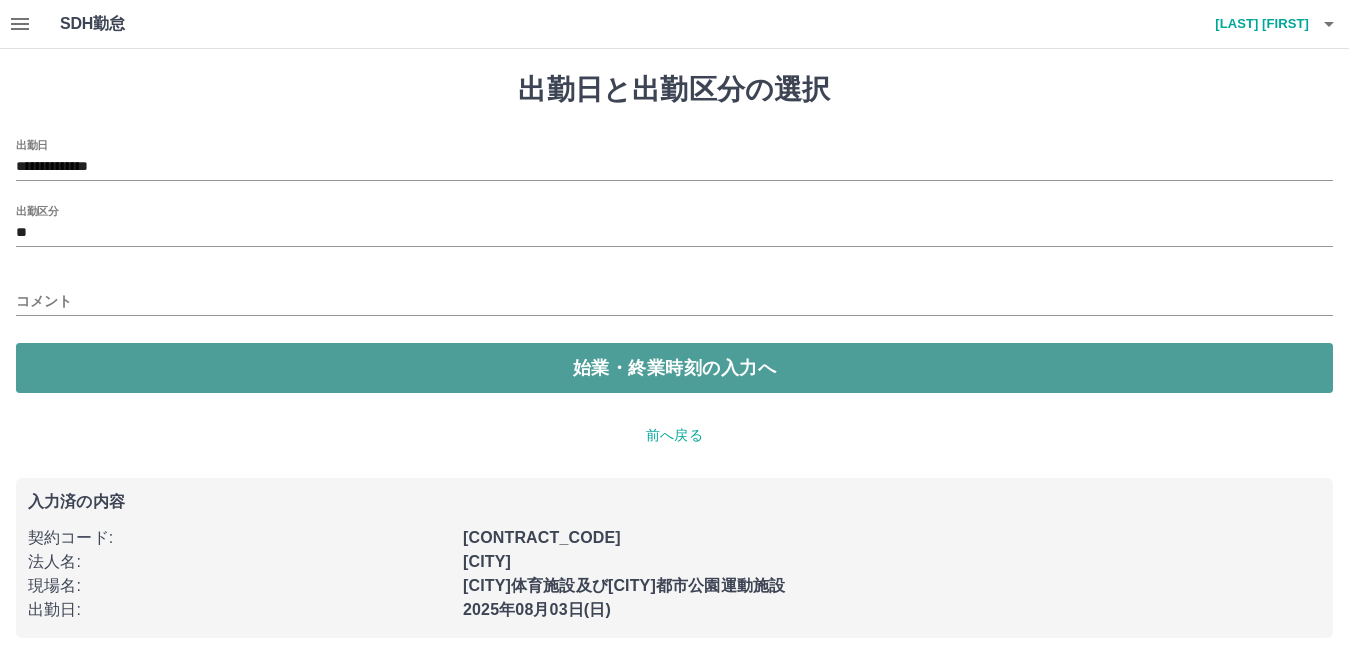 click on "始業・終業時刻の入力へ" at bounding box center (674, 368) 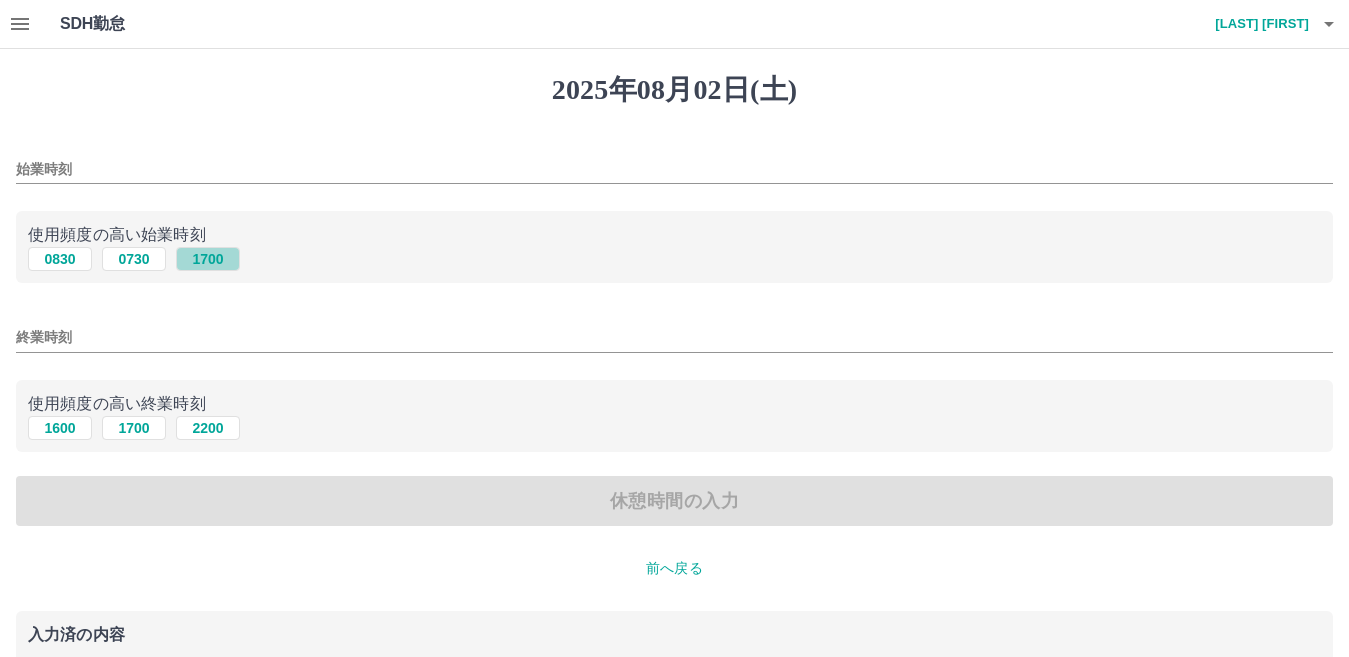 click on "1700" at bounding box center (208, 259) 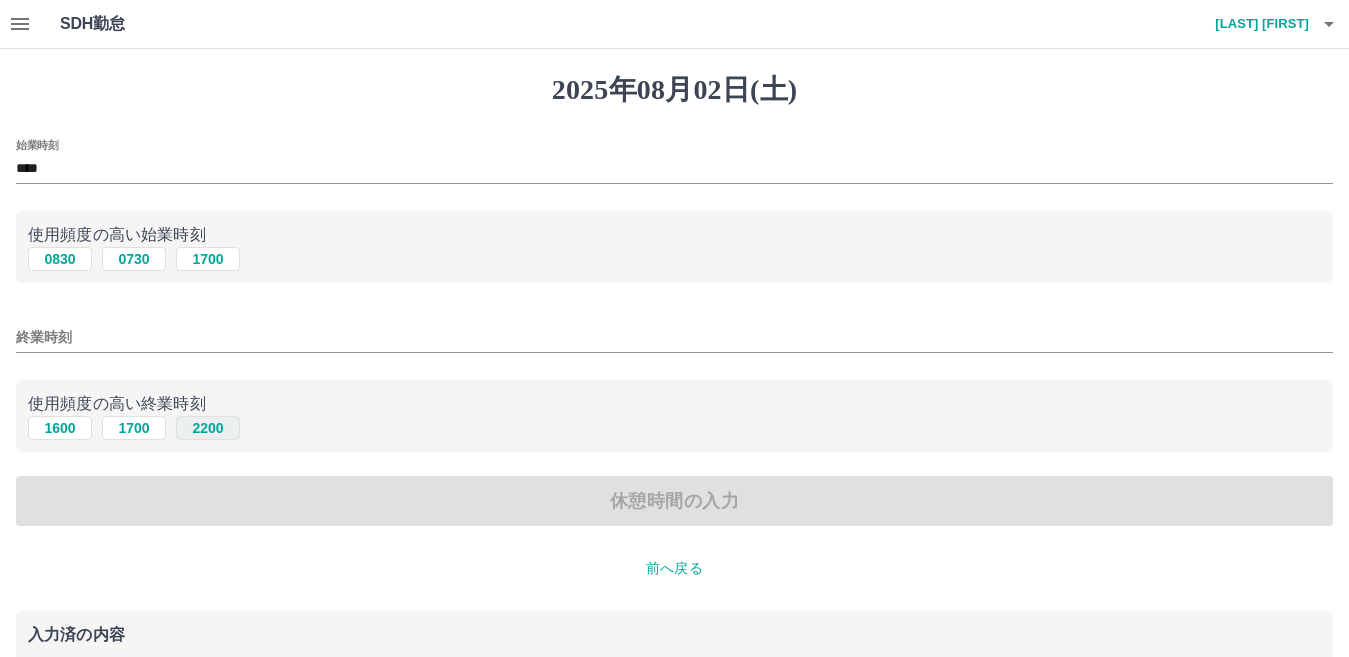 click on "2200" at bounding box center (208, 428) 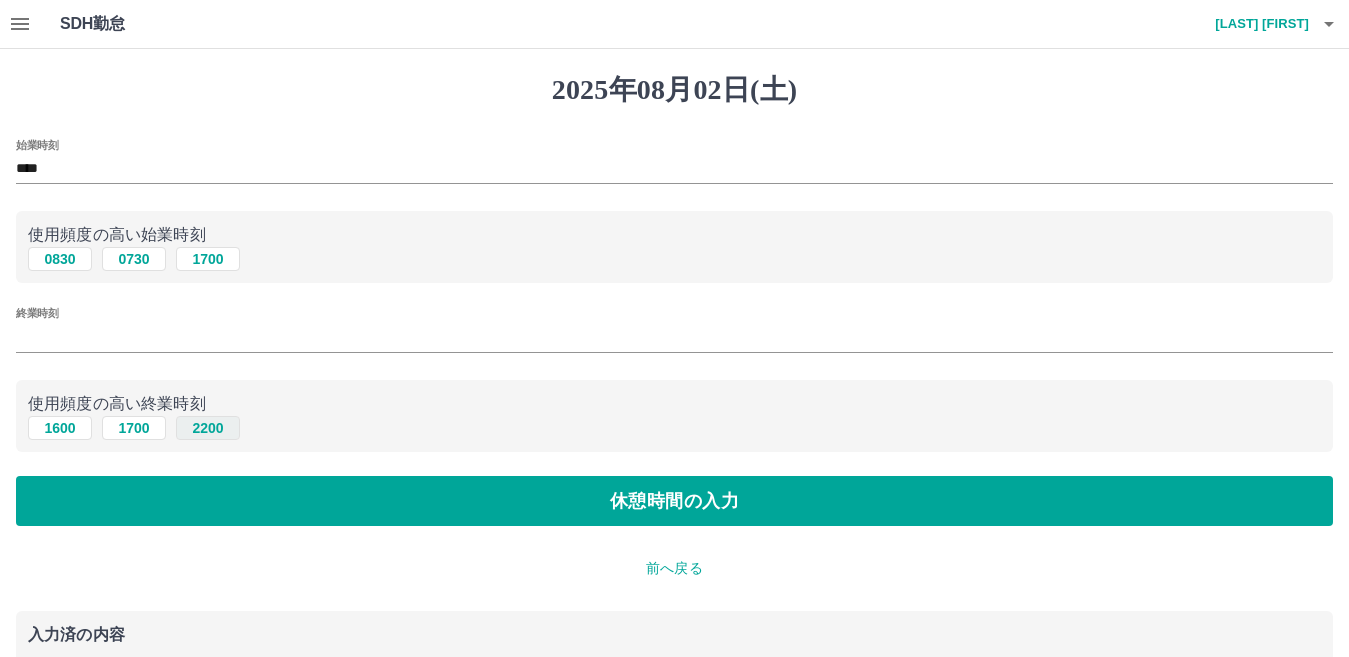 type on "****" 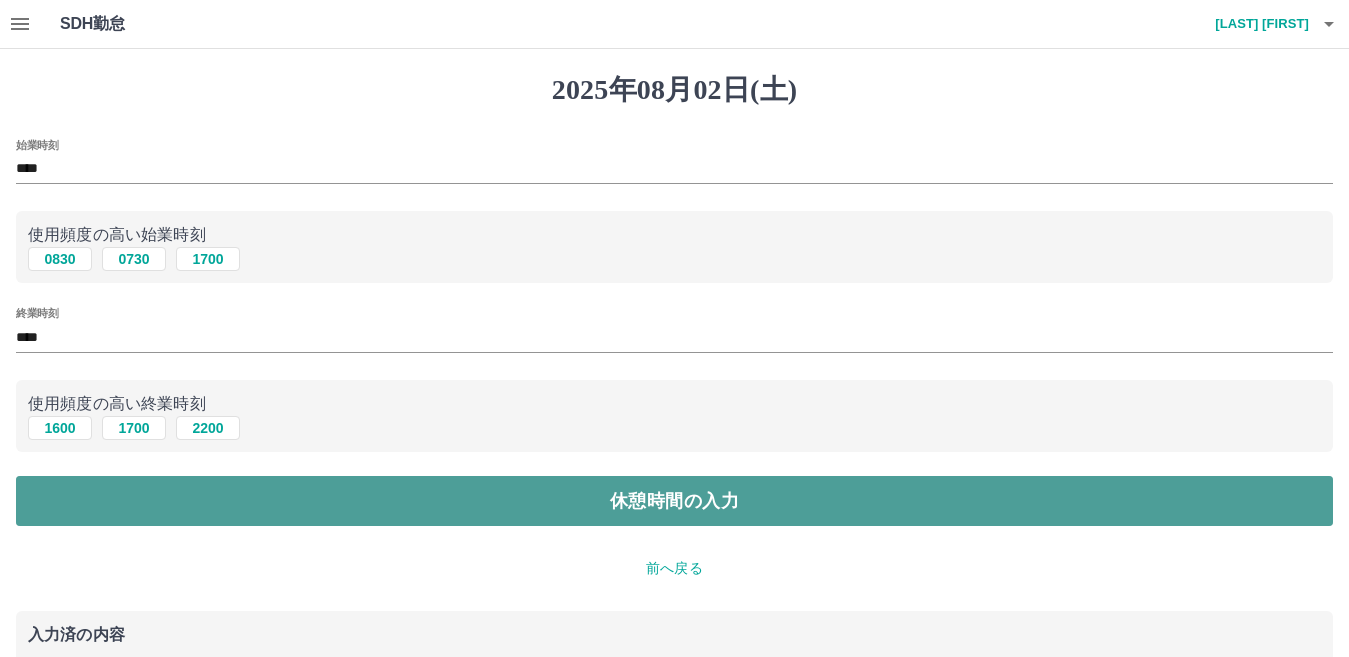 click on "休憩時間の入力" at bounding box center (674, 501) 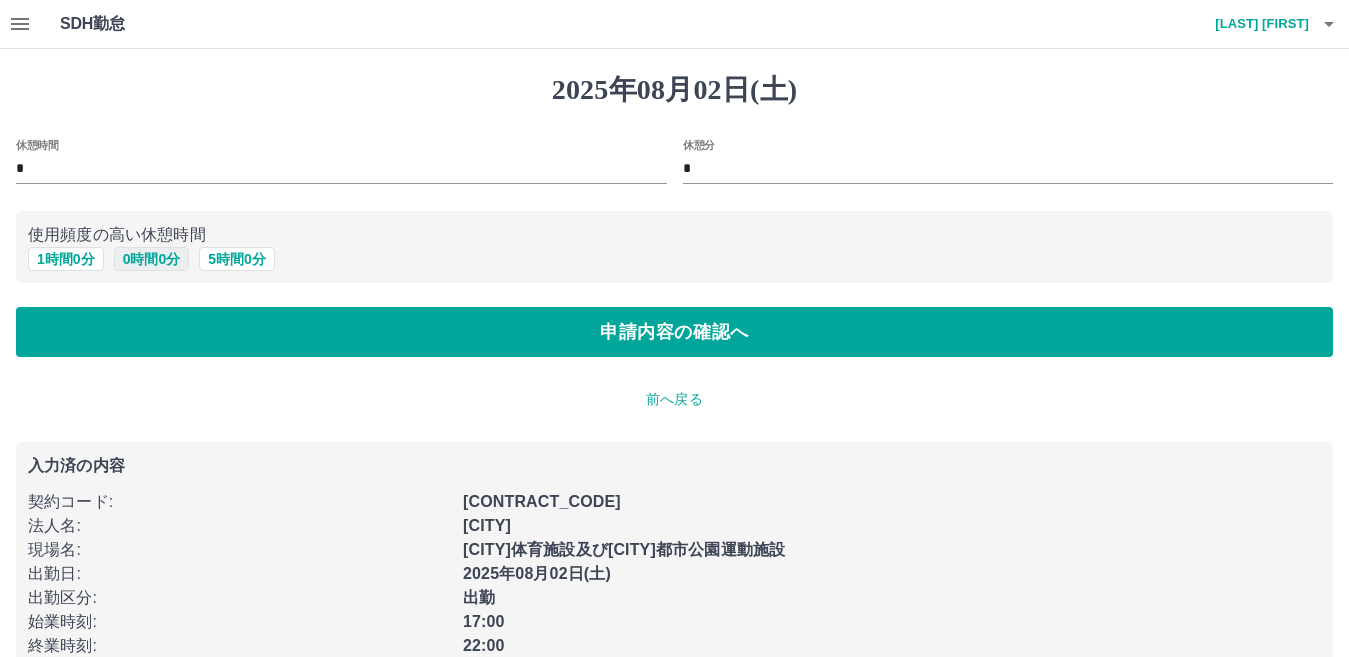 click on "0 時間 0 分" at bounding box center [152, 259] 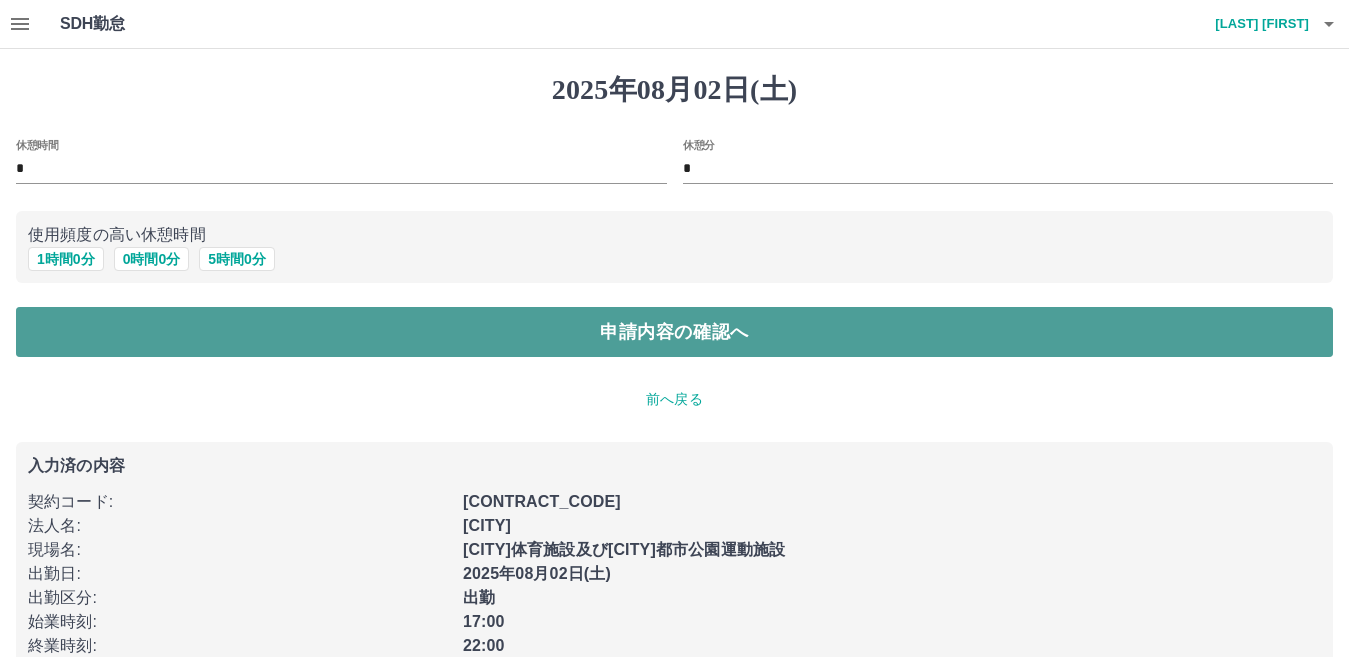 click on "申請内容の確認へ" at bounding box center (674, 332) 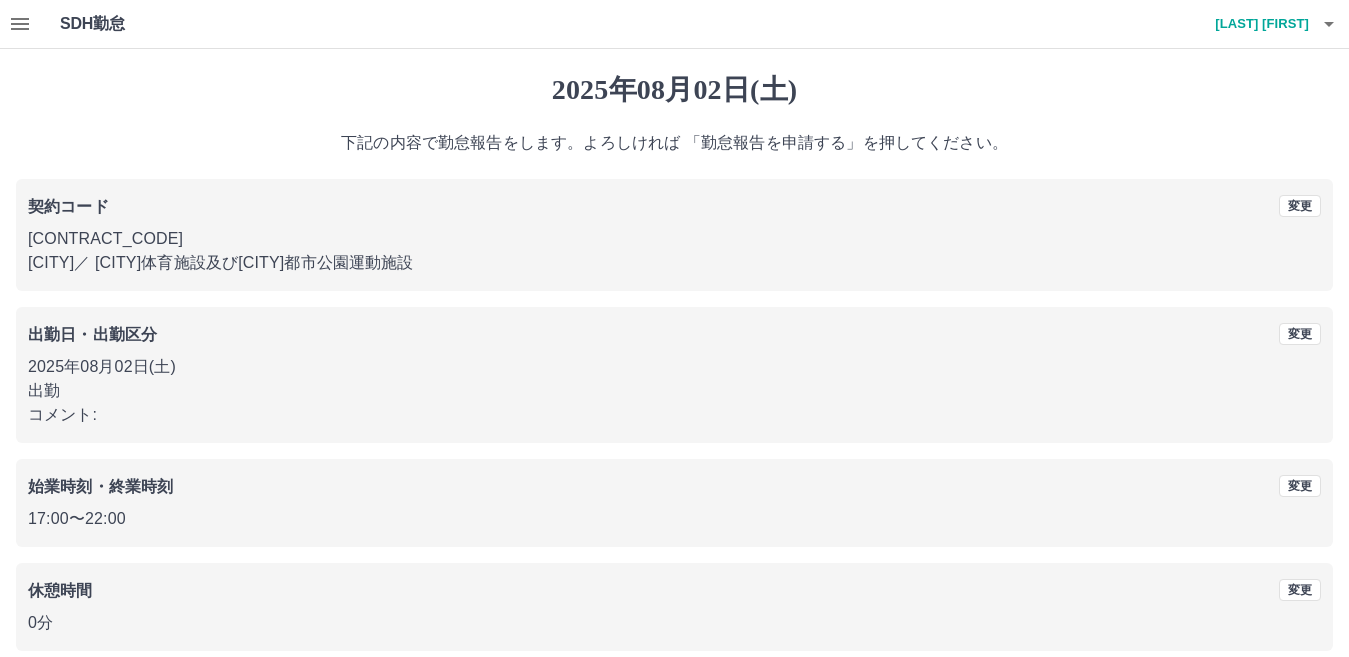 scroll, scrollTop: 92, scrollLeft: 0, axis: vertical 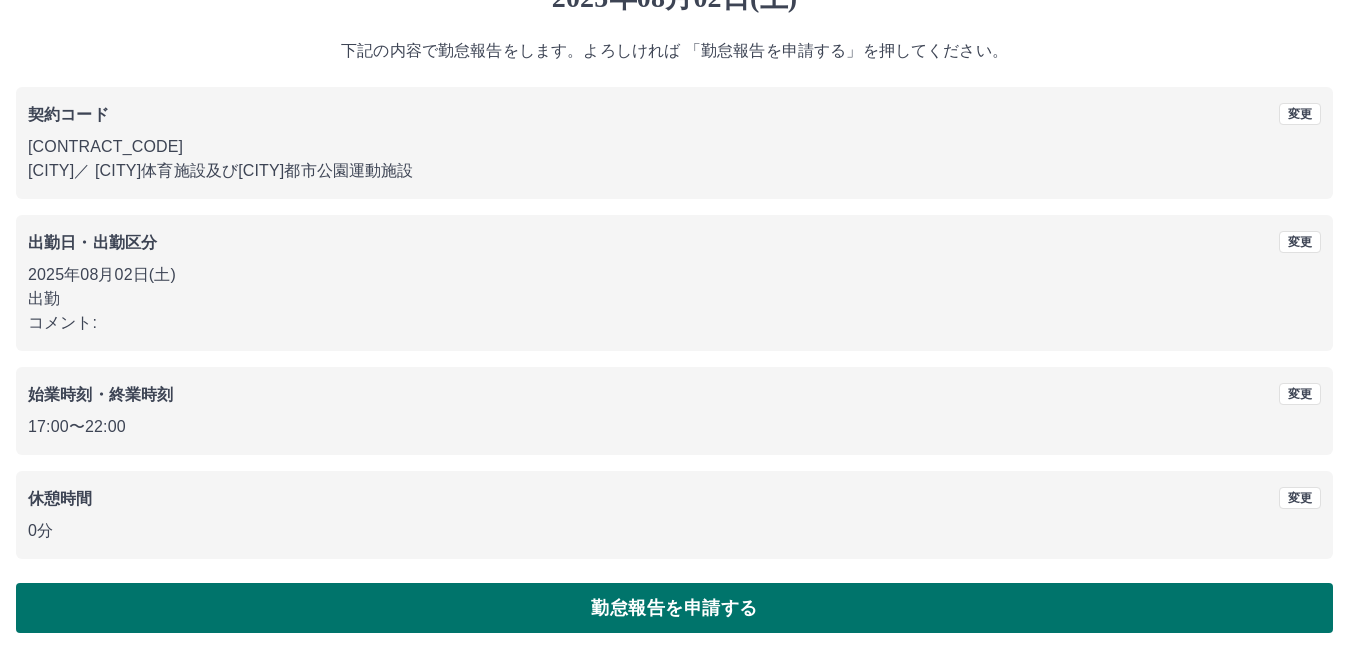 click on "勤怠報告を申請する" at bounding box center [674, 608] 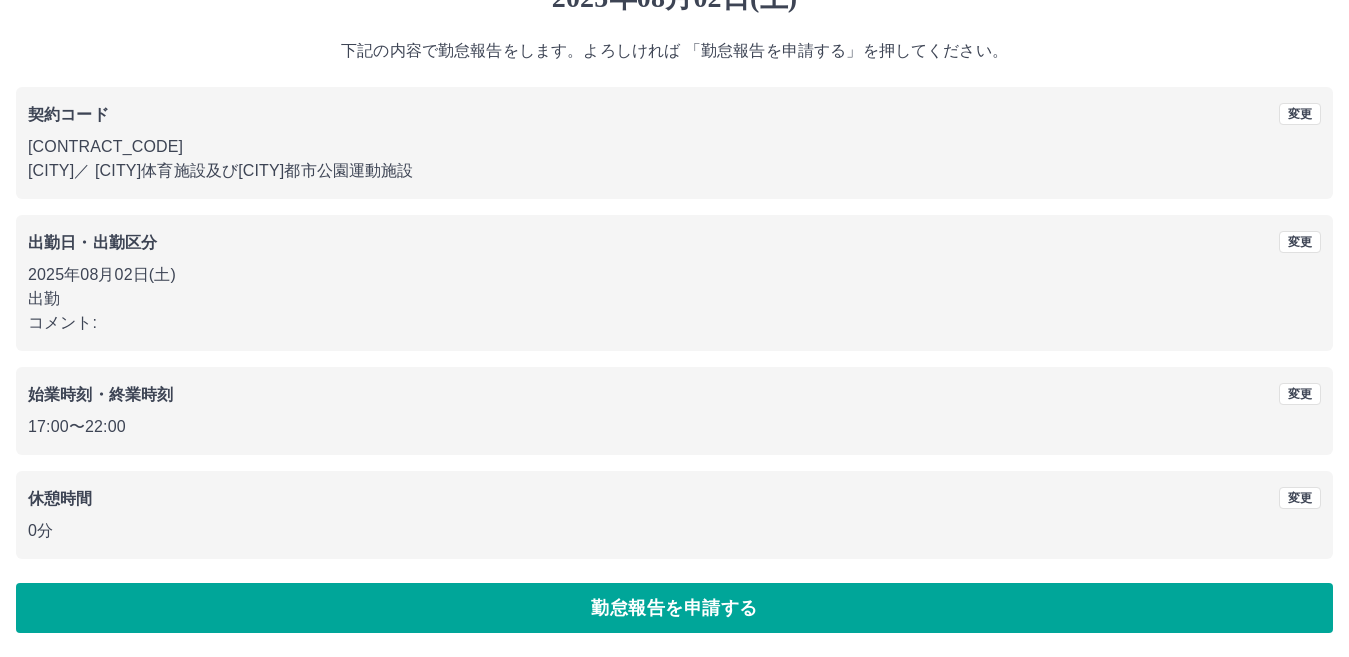 scroll, scrollTop: 0, scrollLeft: 0, axis: both 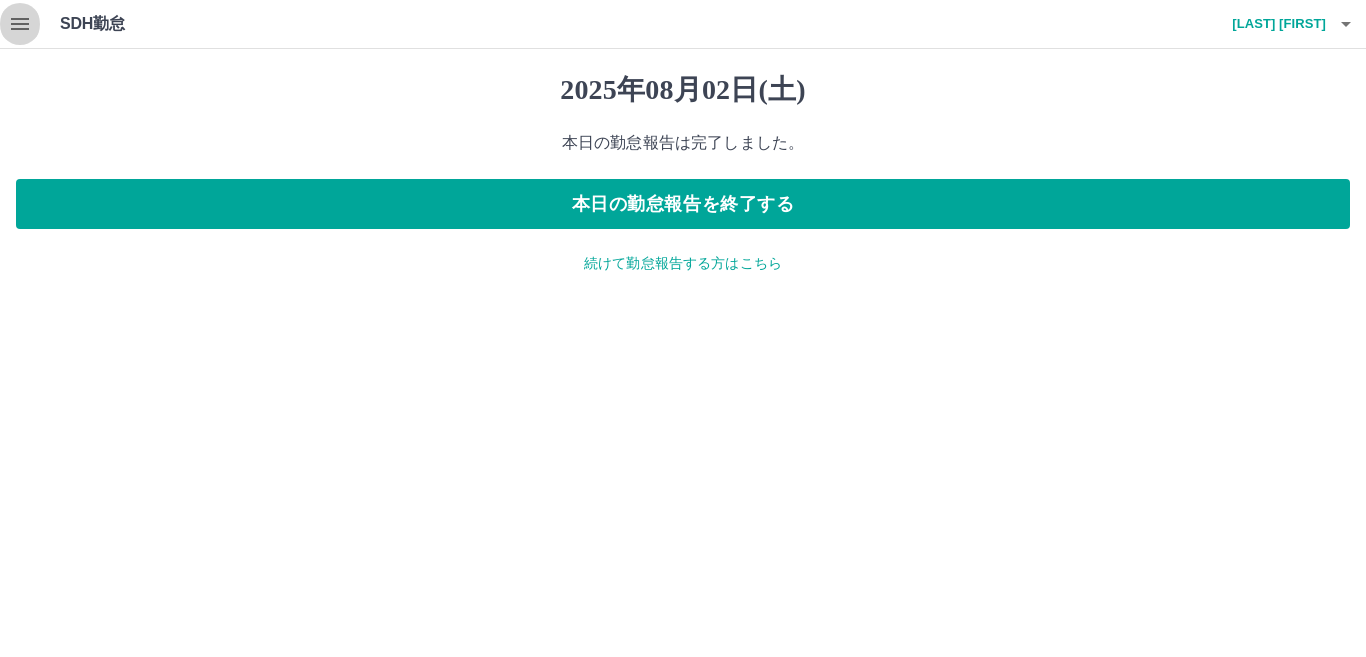 click 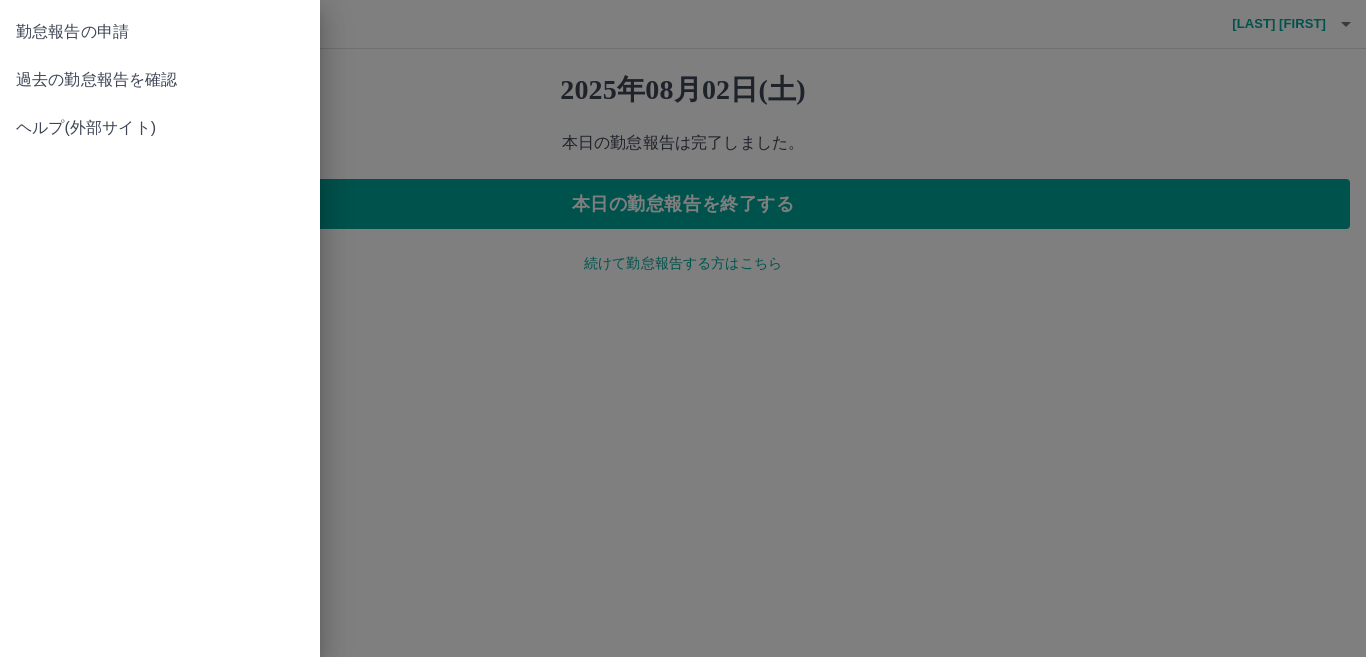 click on "勤怠報告の申請" at bounding box center (160, 32) 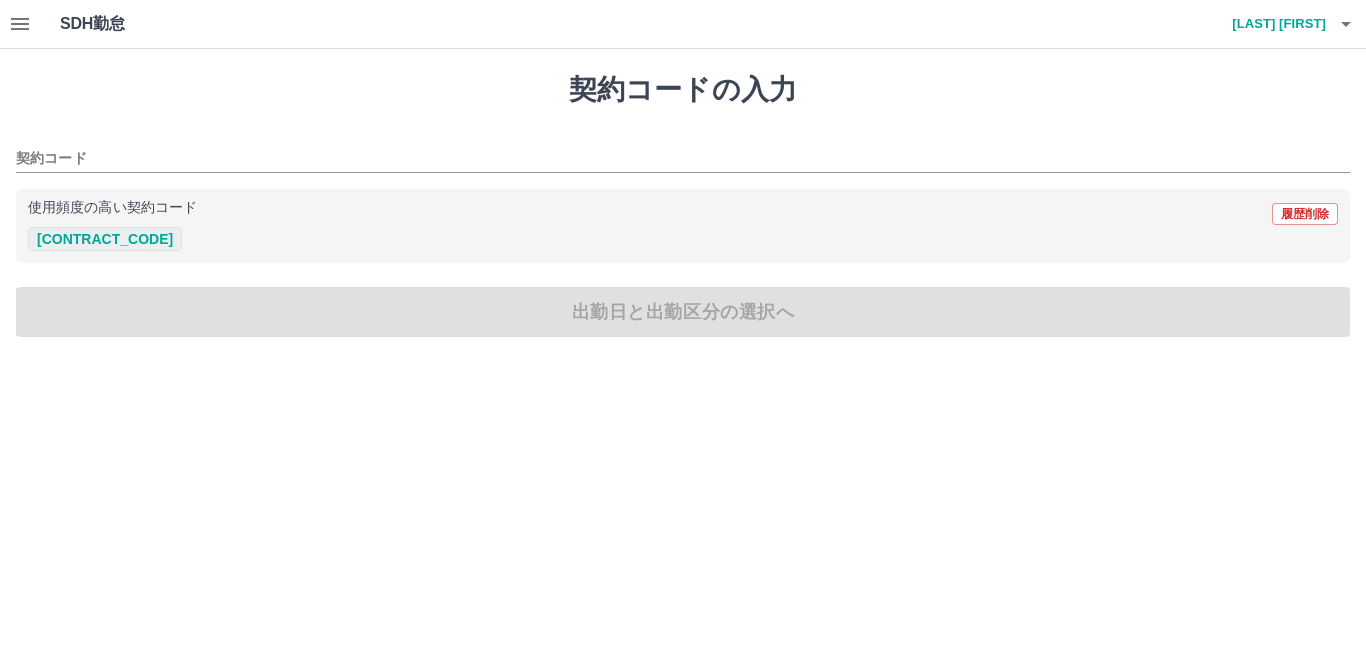 click on "[CONTRACT_CODE]" at bounding box center (105, 239) 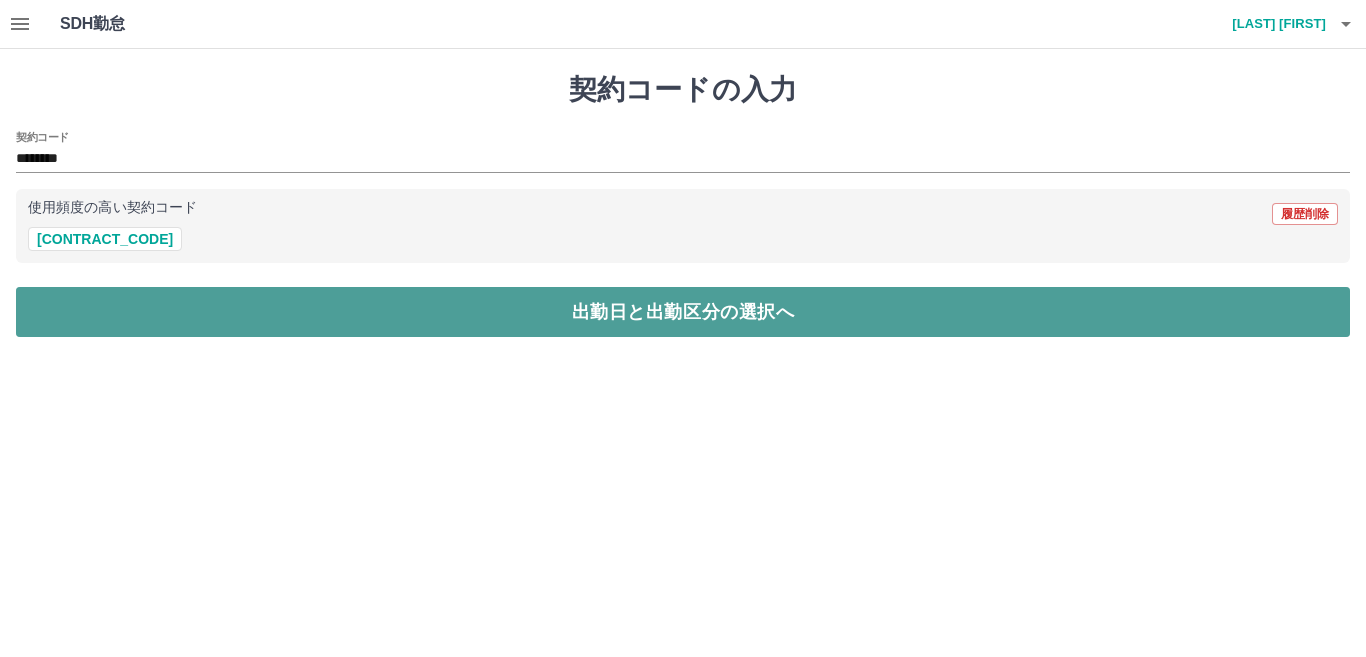 click on "出勤日と出勤区分の選択へ" at bounding box center (683, 312) 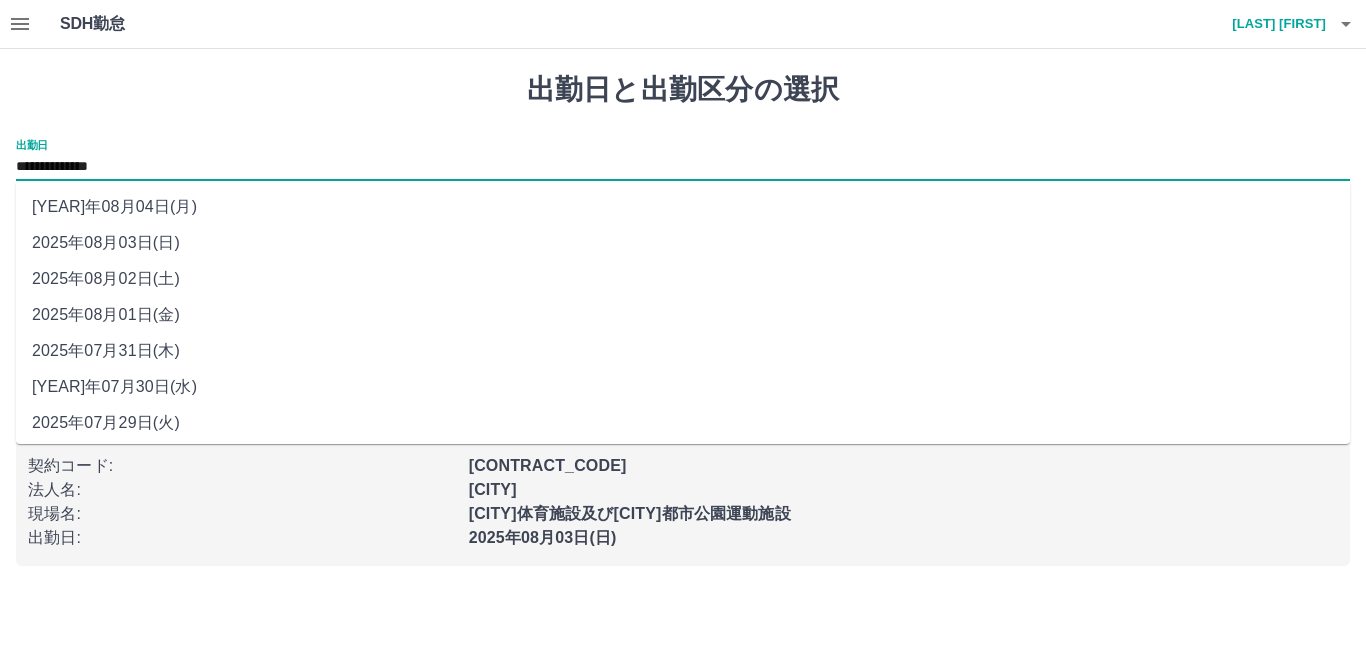 click on "**********" at bounding box center (683, 167) 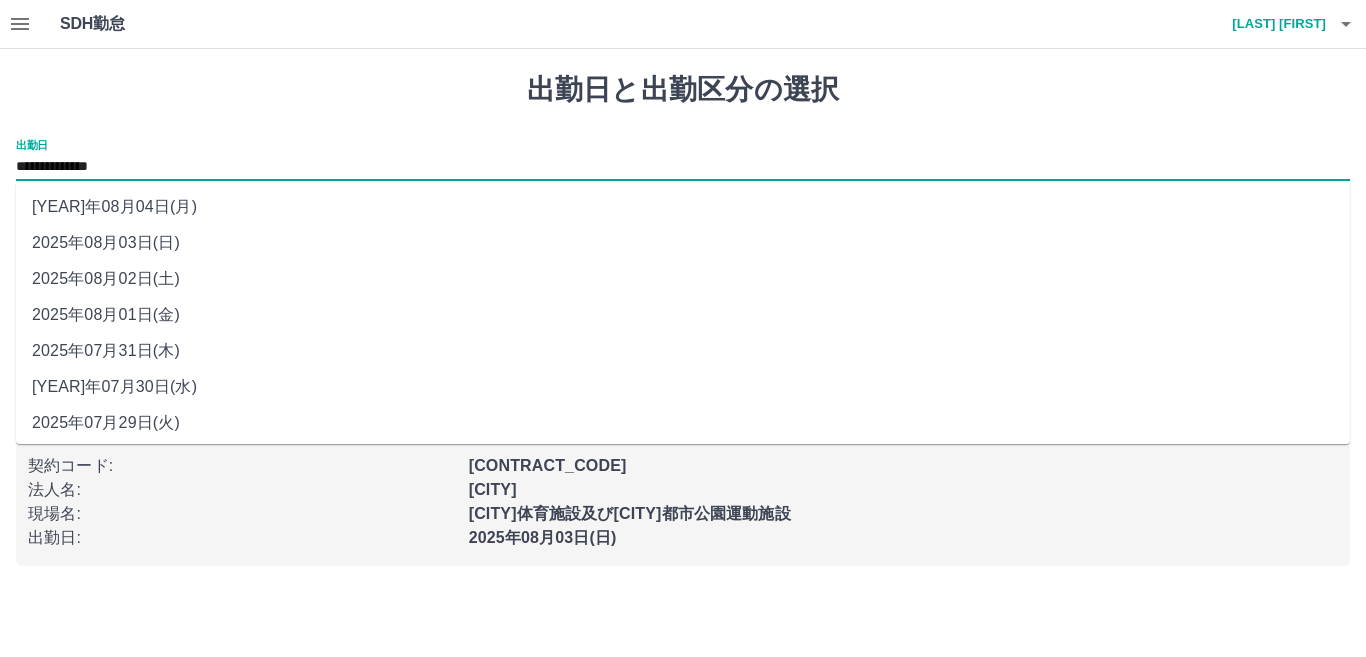 click on "2025年08月01日(金)" at bounding box center (683, 315) 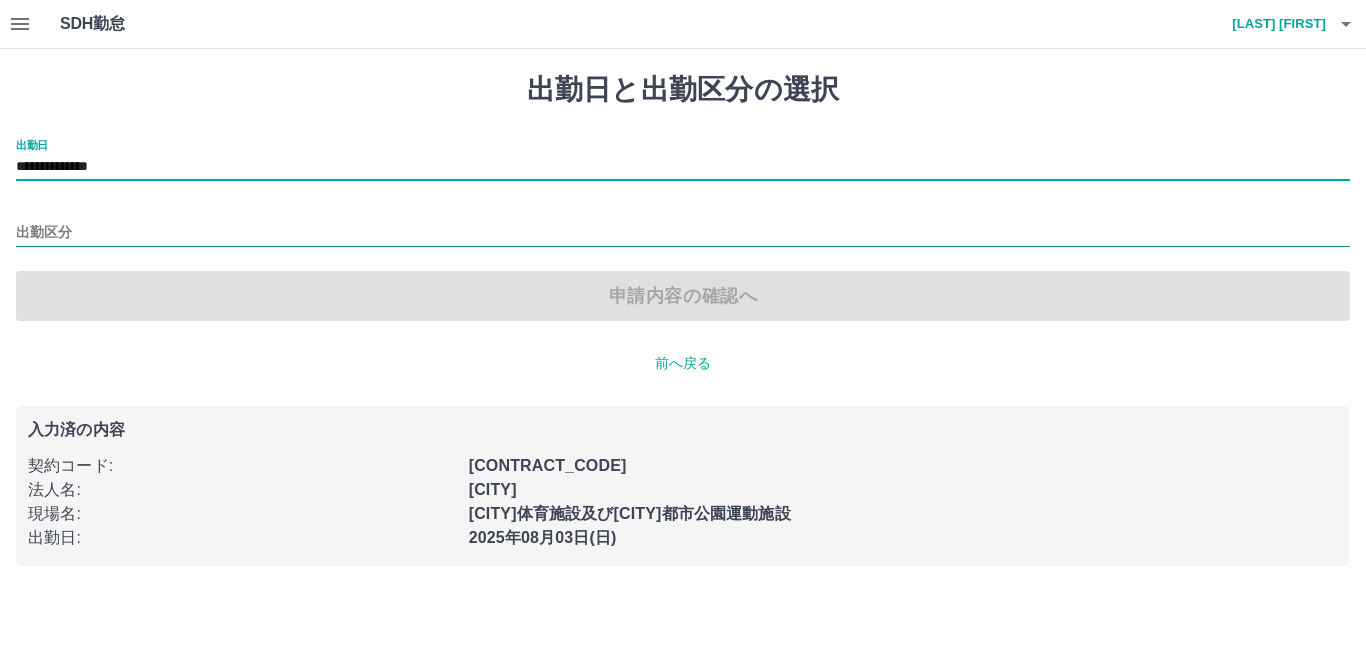 click on "出勤区分" at bounding box center [683, 233] 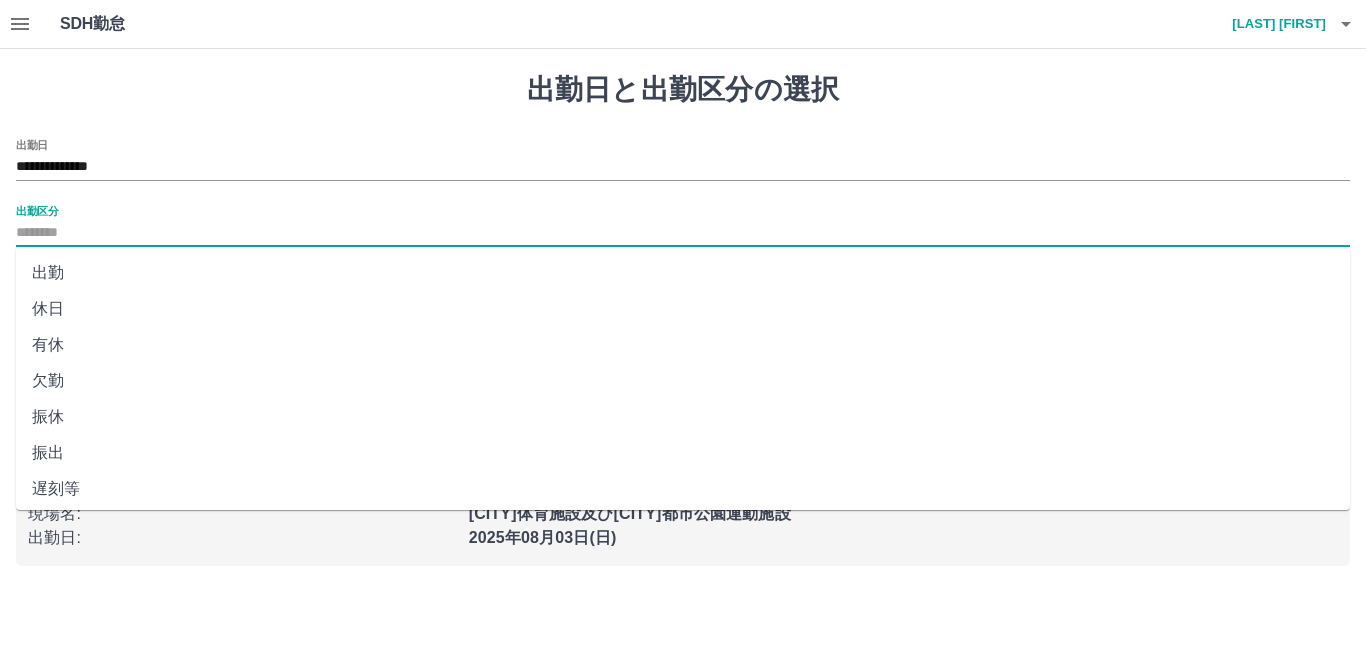 click on "休日" at bounding box center (683, 309) 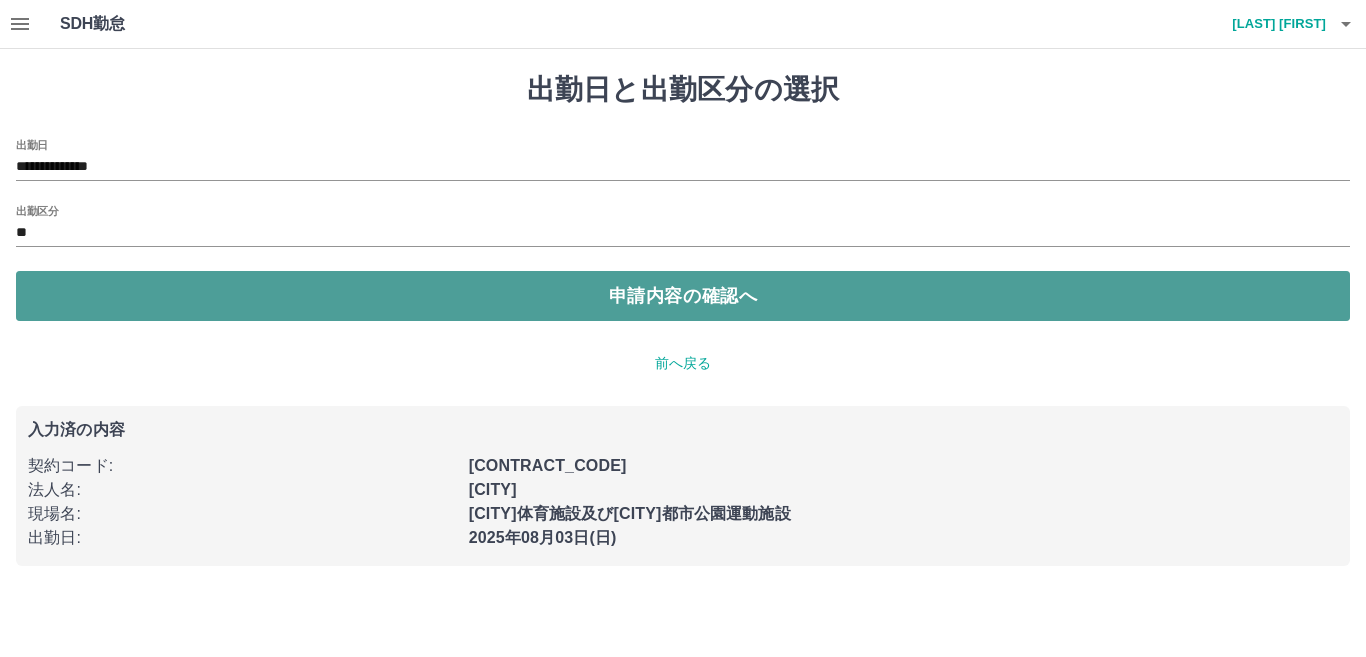 click on "申請内容の確認へ" at bounding box center (683, 296) 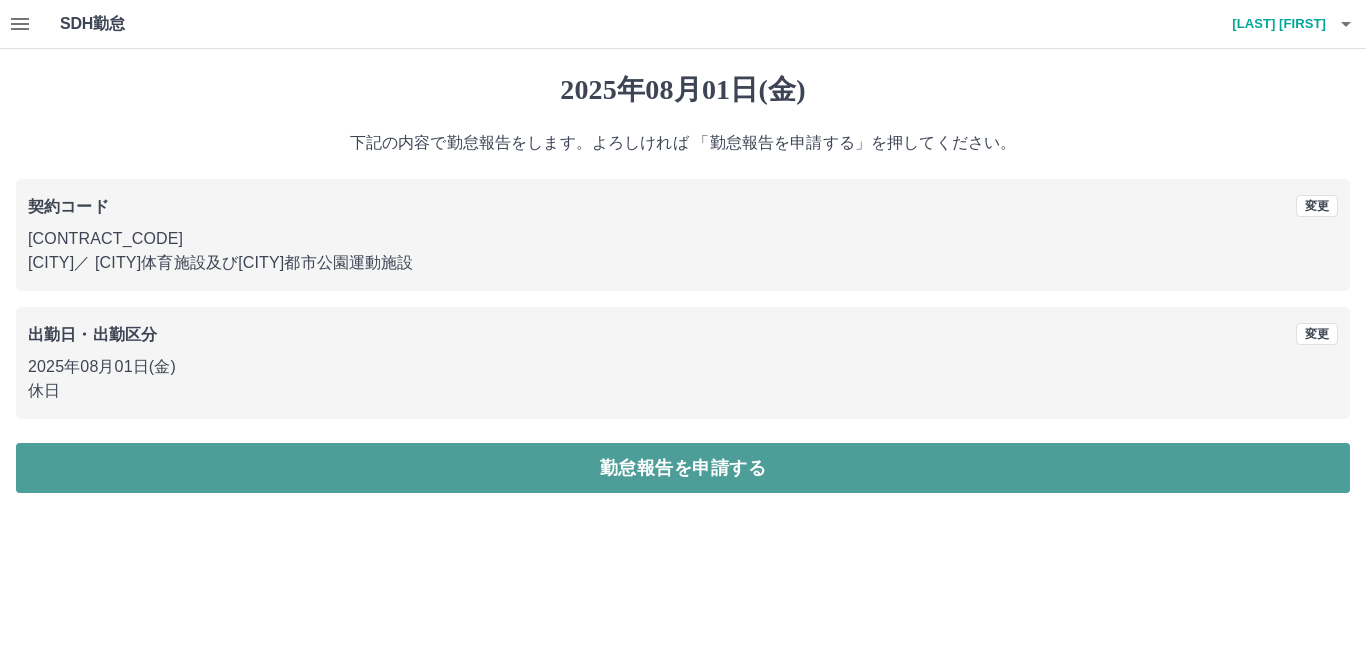 click on "勤怠報告を申請する" at bounding box center (683, 468) 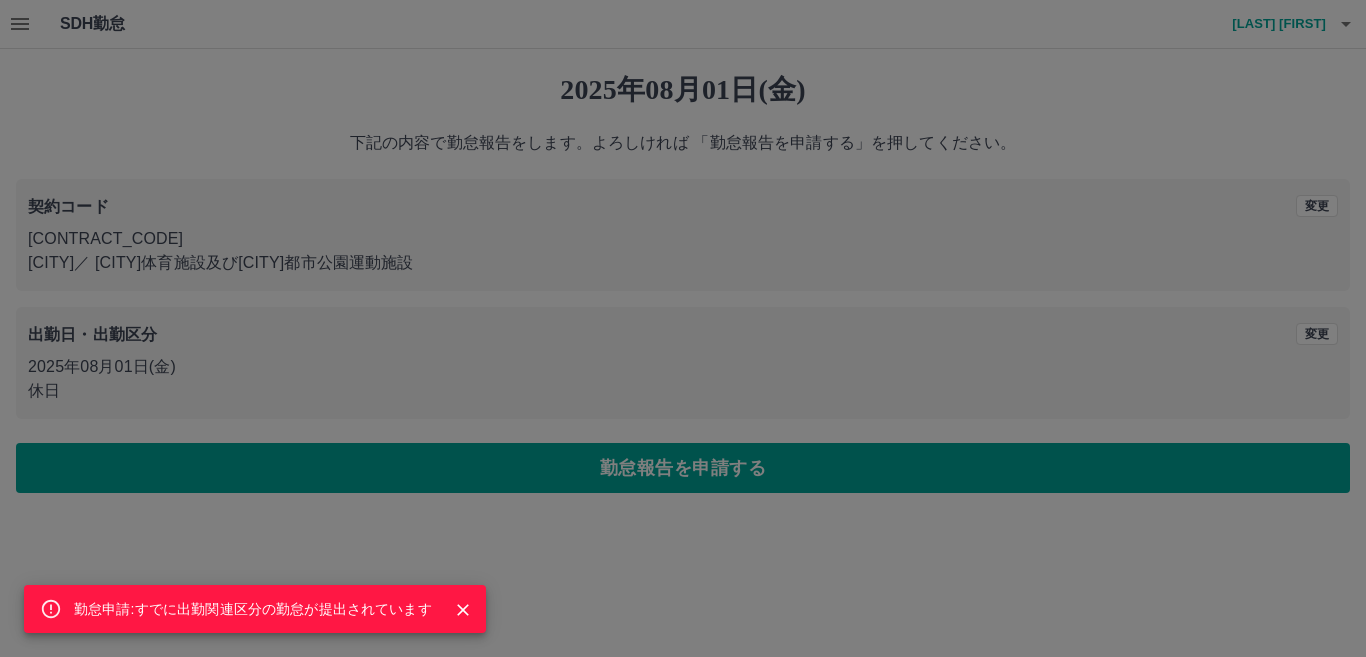 click on "勤怠申請:すでに出勤関連区分の勤怠が提出されています" at bounding box center (253, 609) 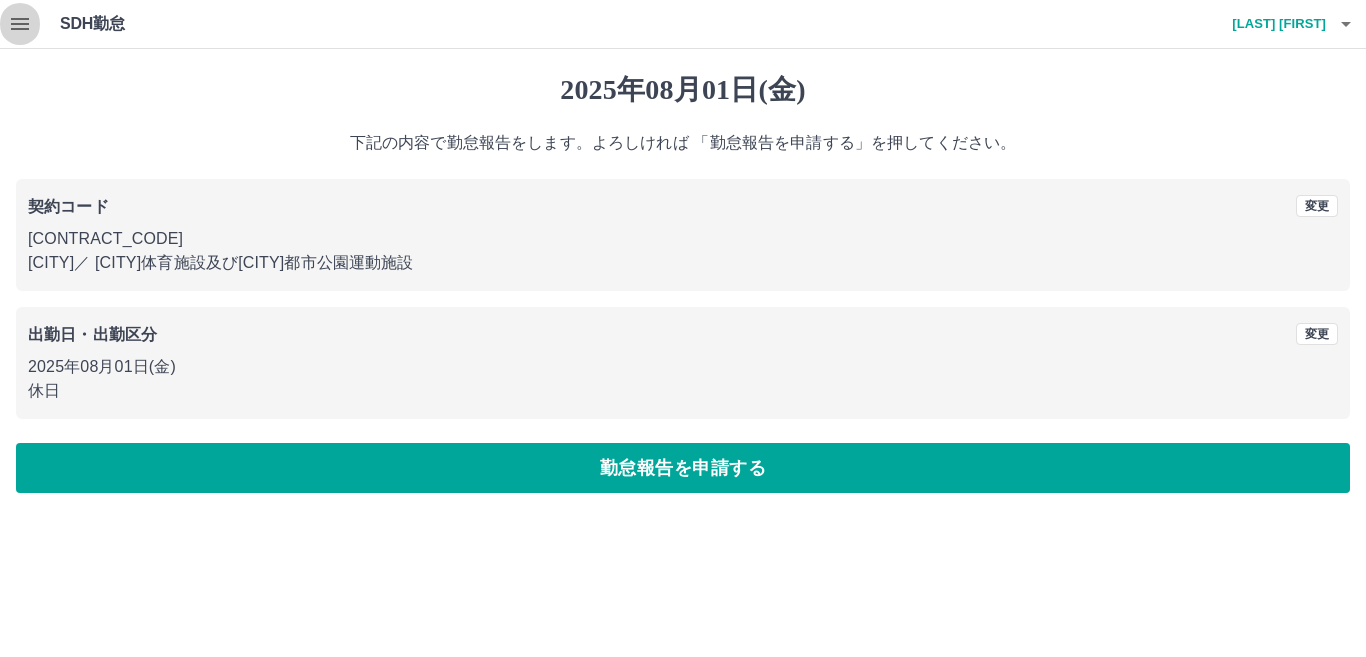 click 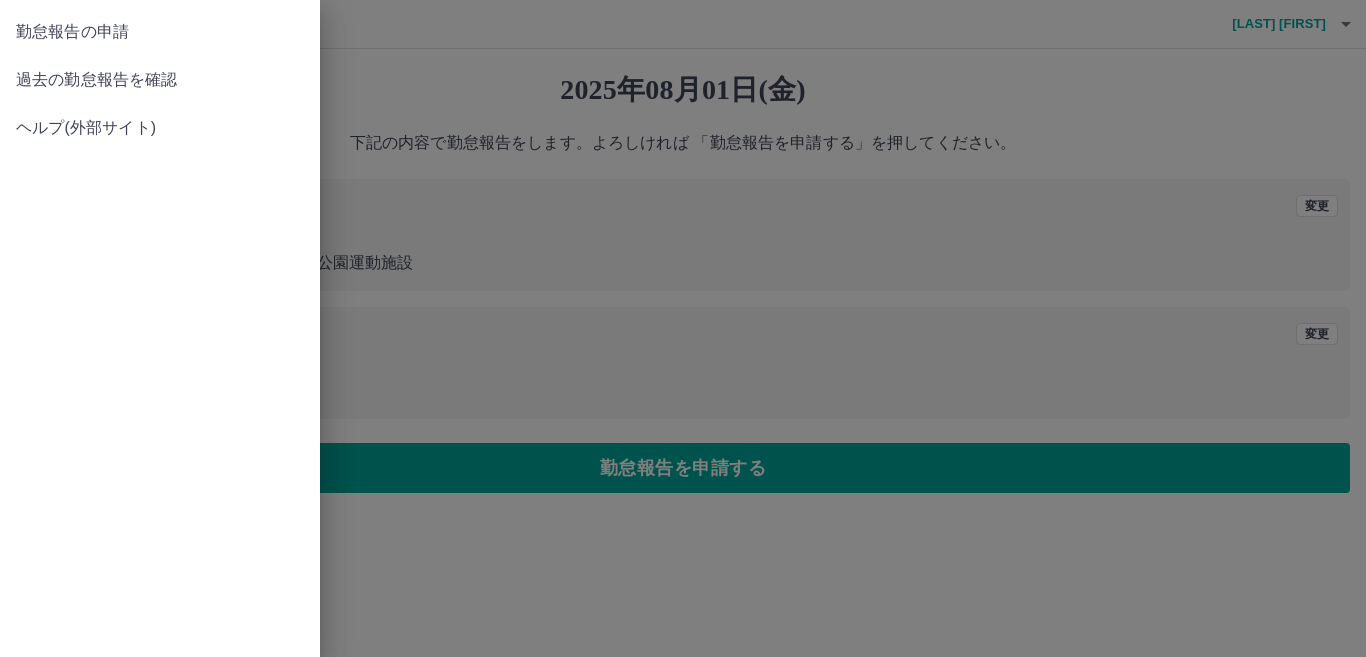 click on "過去の勤怠報告を確認" at bounding box center (160, 80) 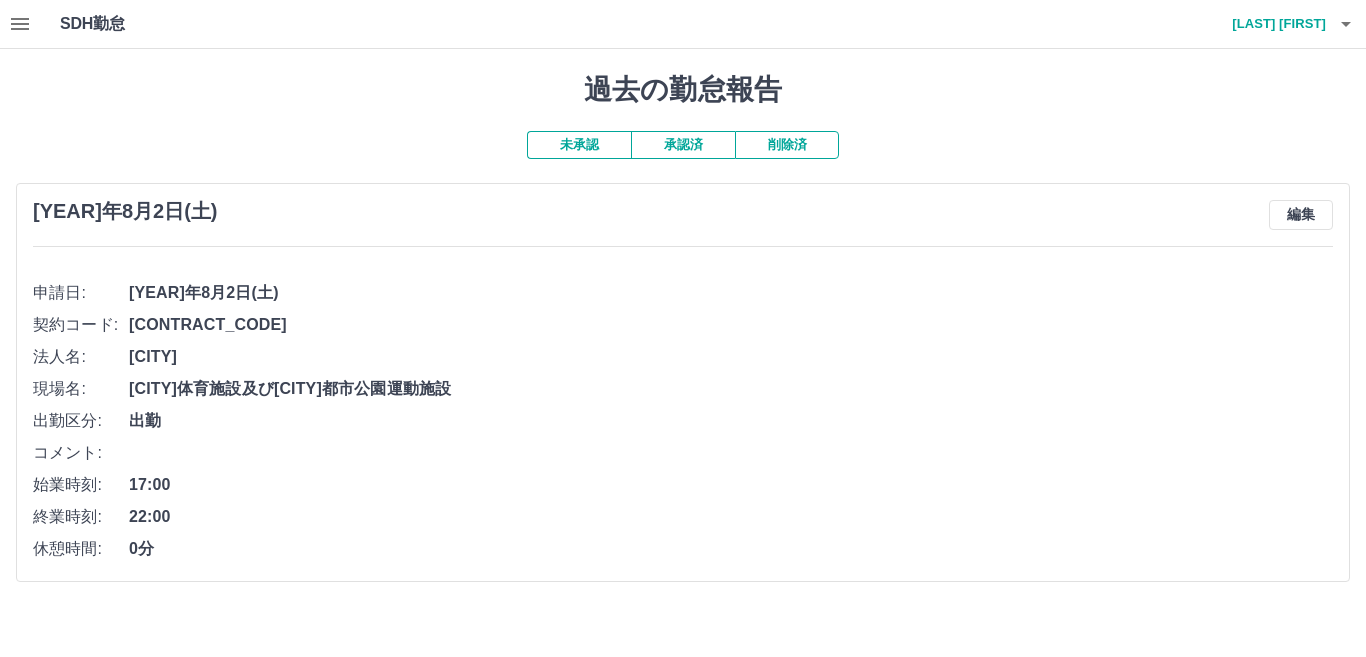 click on "承認済" at bounding box center [683, 145] 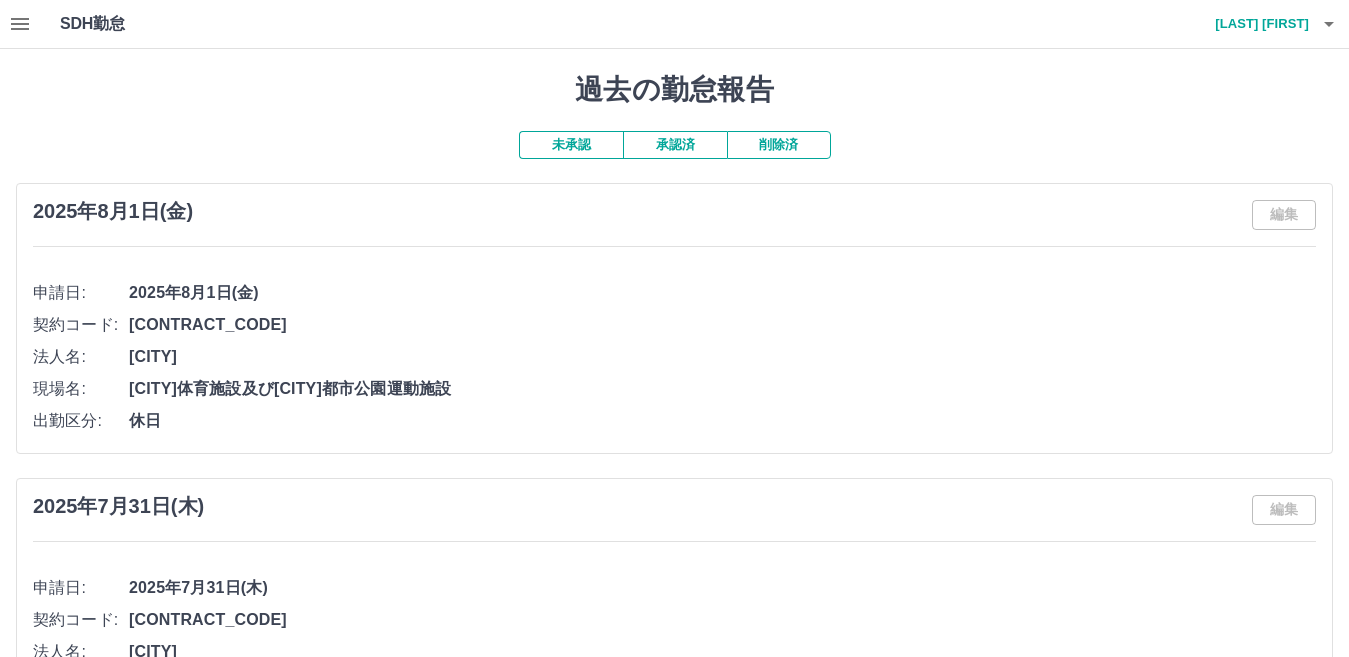click on "未承認" at bounding box center [571, 145] 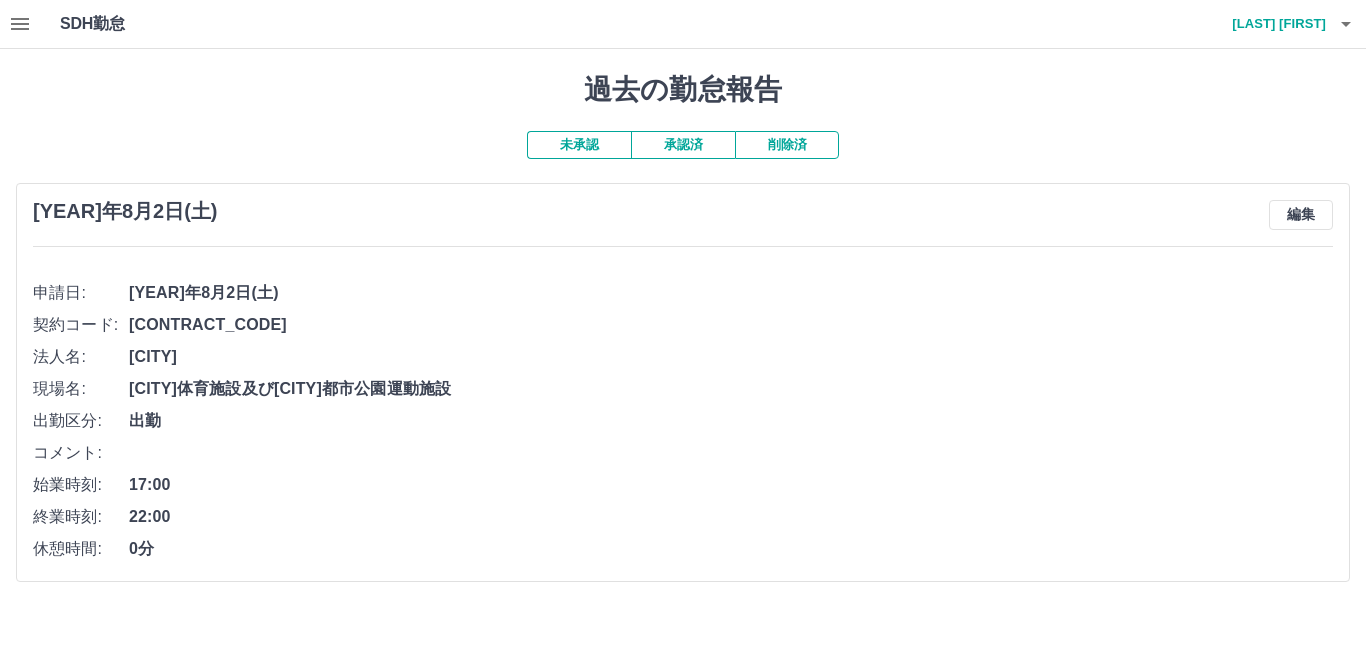 click 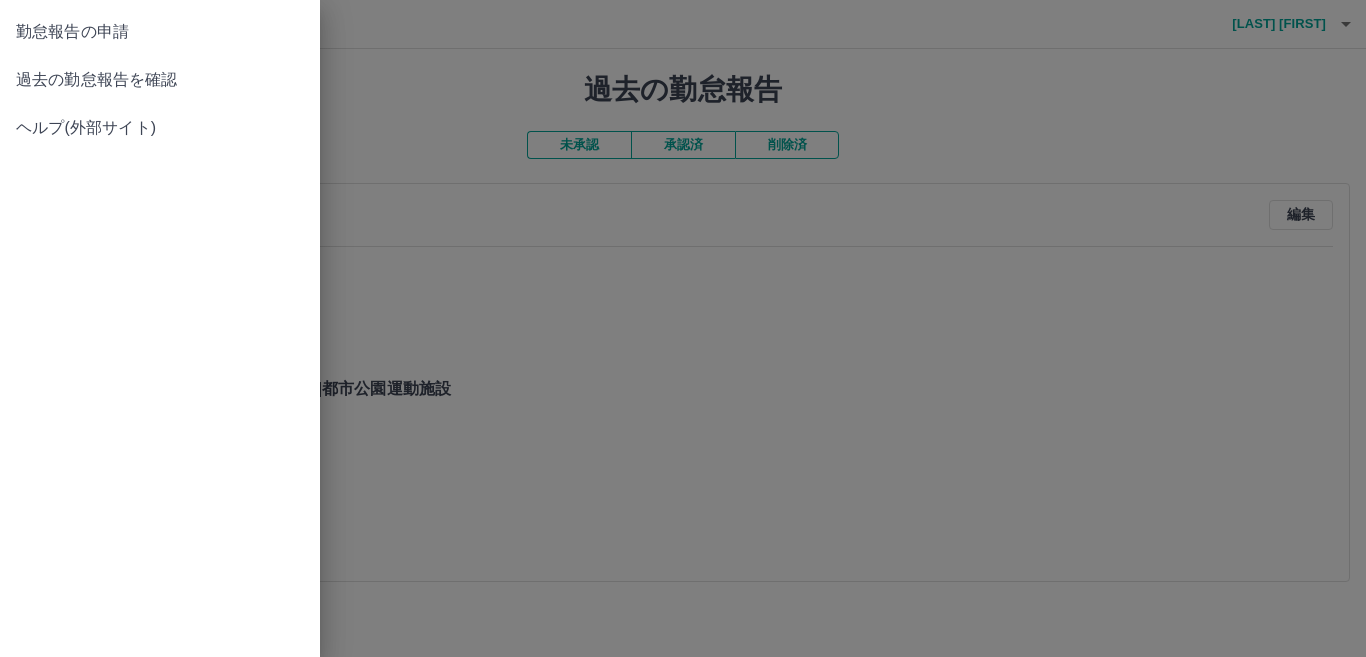 click on "勤怠報告の申請" at bounding box center [160, 32] 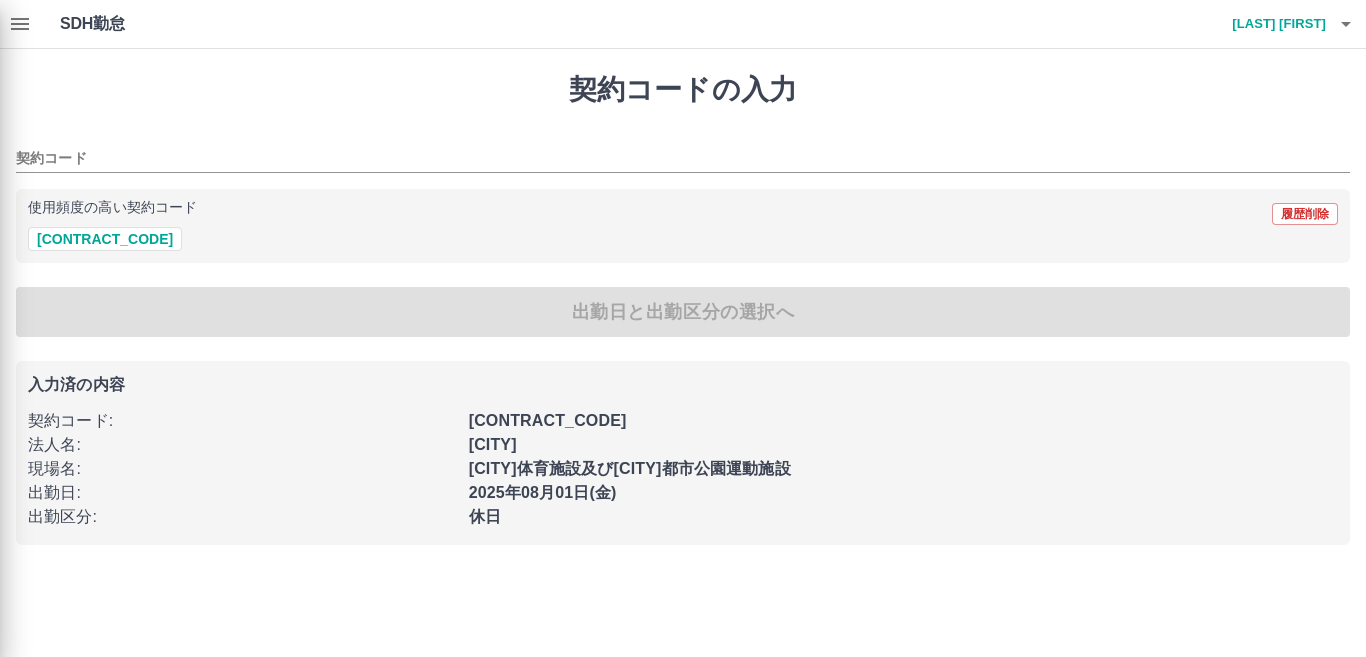 type on "********" 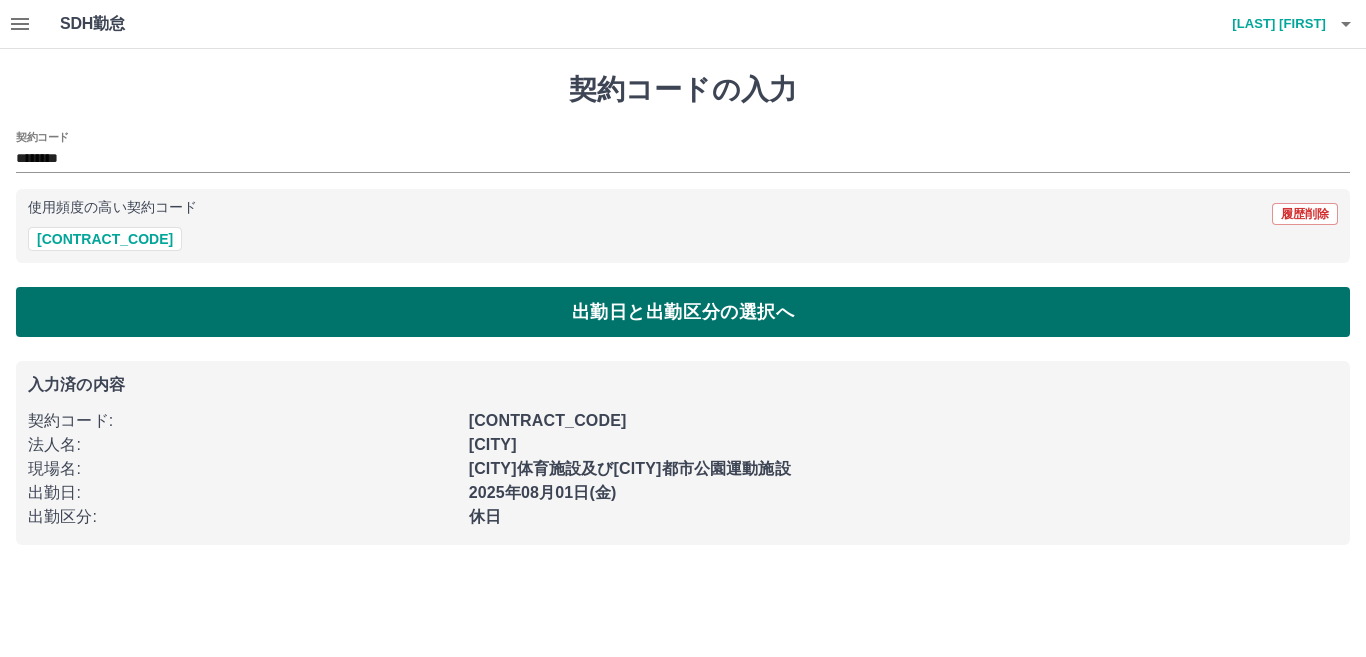 click on "出勤日と出勤区分の選択へ" at bounding box center (683, 312) 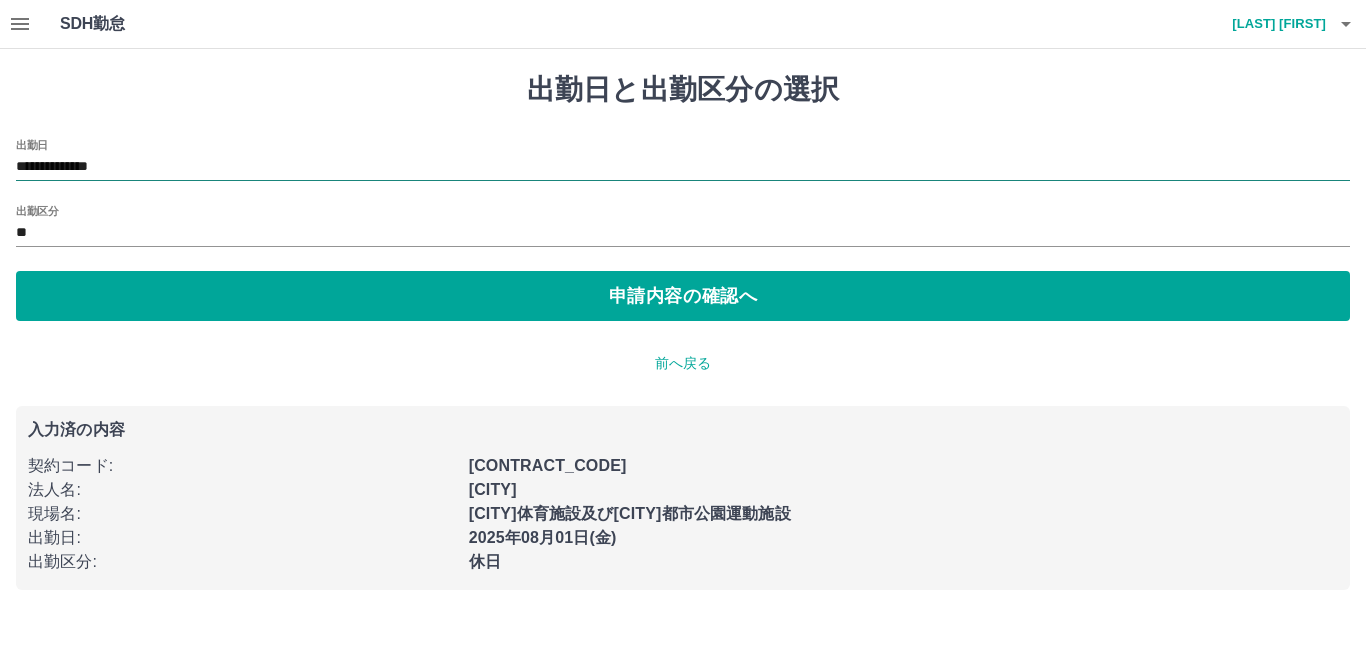 click on "**********" at bounding box center [683, 167] 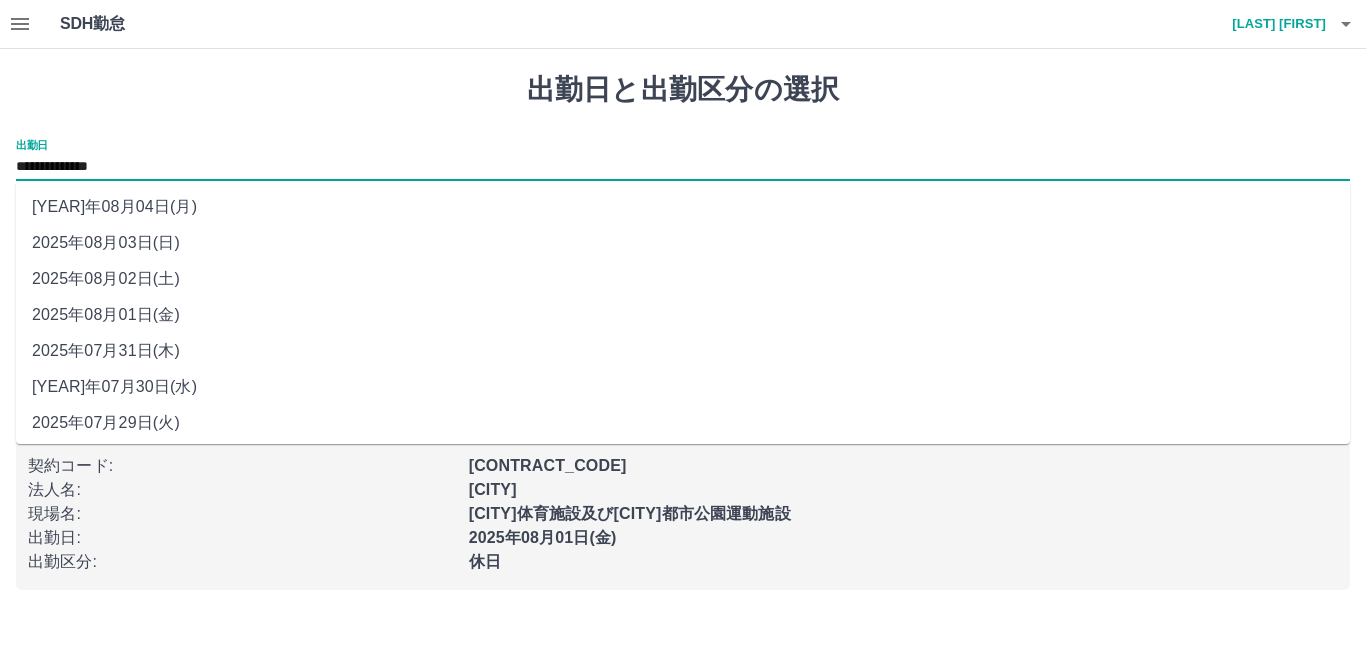 click on "2025年08月03日(日)" at bounding box center (683, 243) 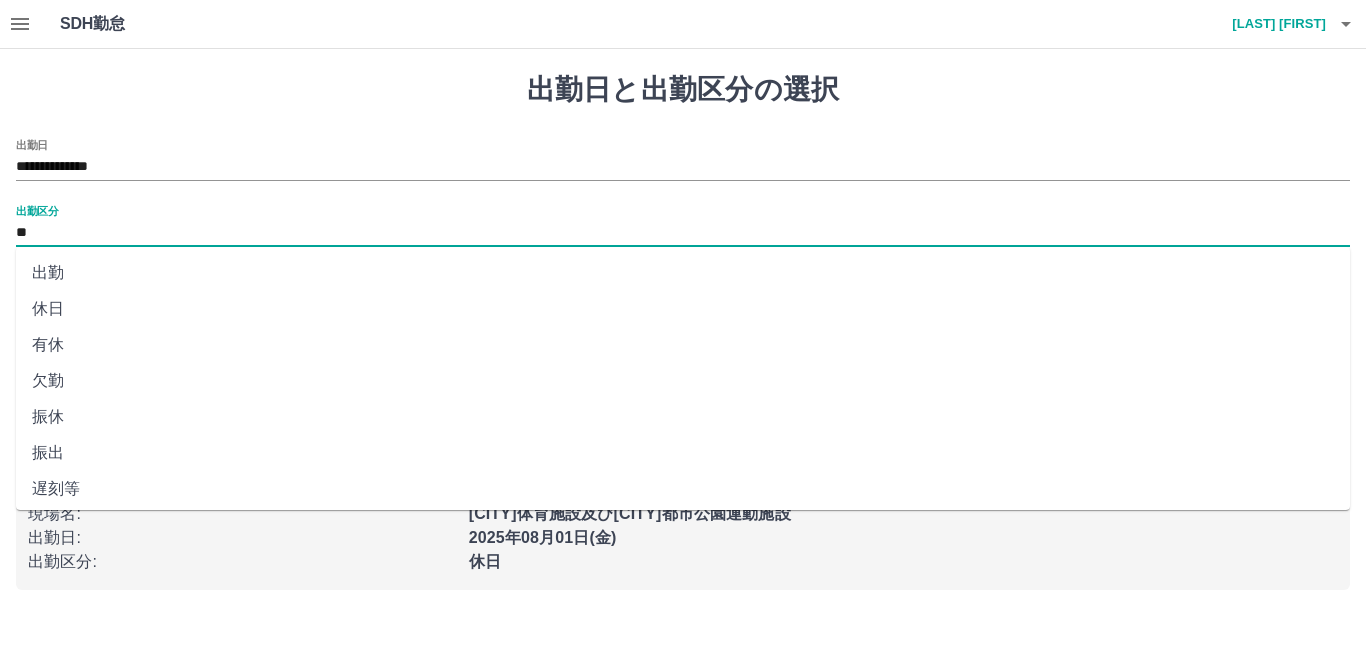drag, startPoint x: 61, startPoint y: 230, endPoint x: 0, endPoint y: 230, distance: 61 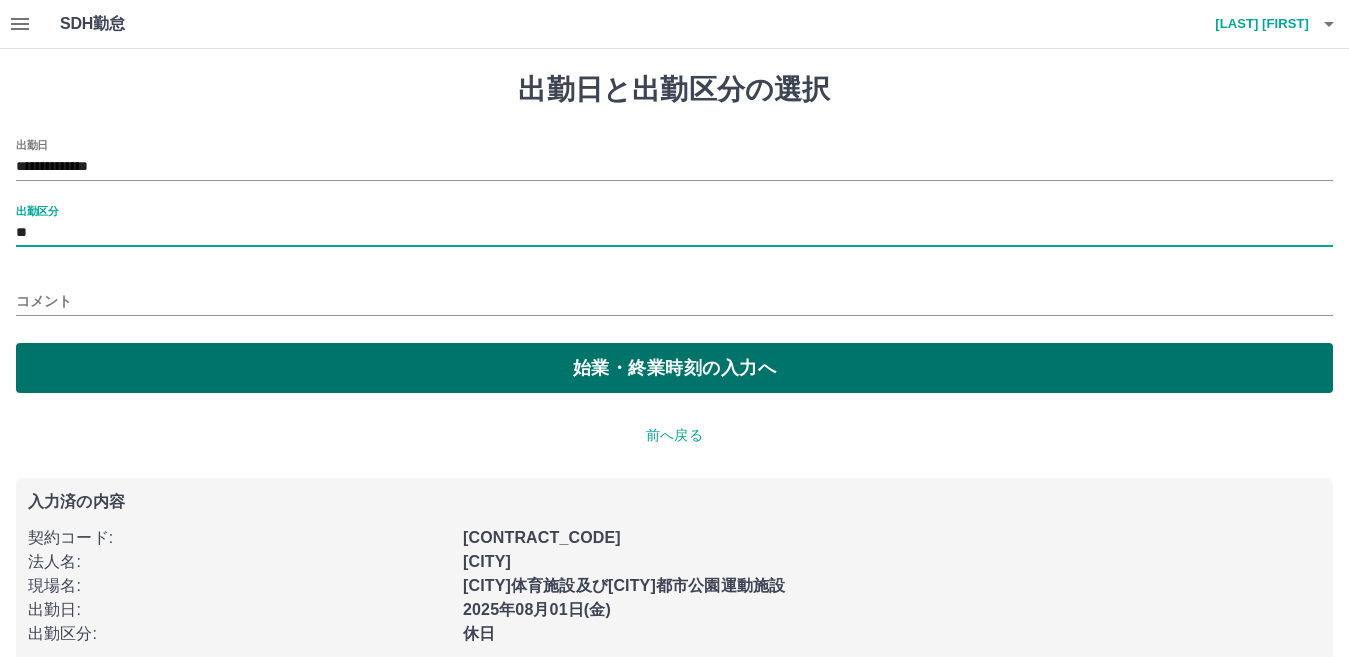 click on "始業・終業時刻の入力へ" at bounding box center [674, 368] 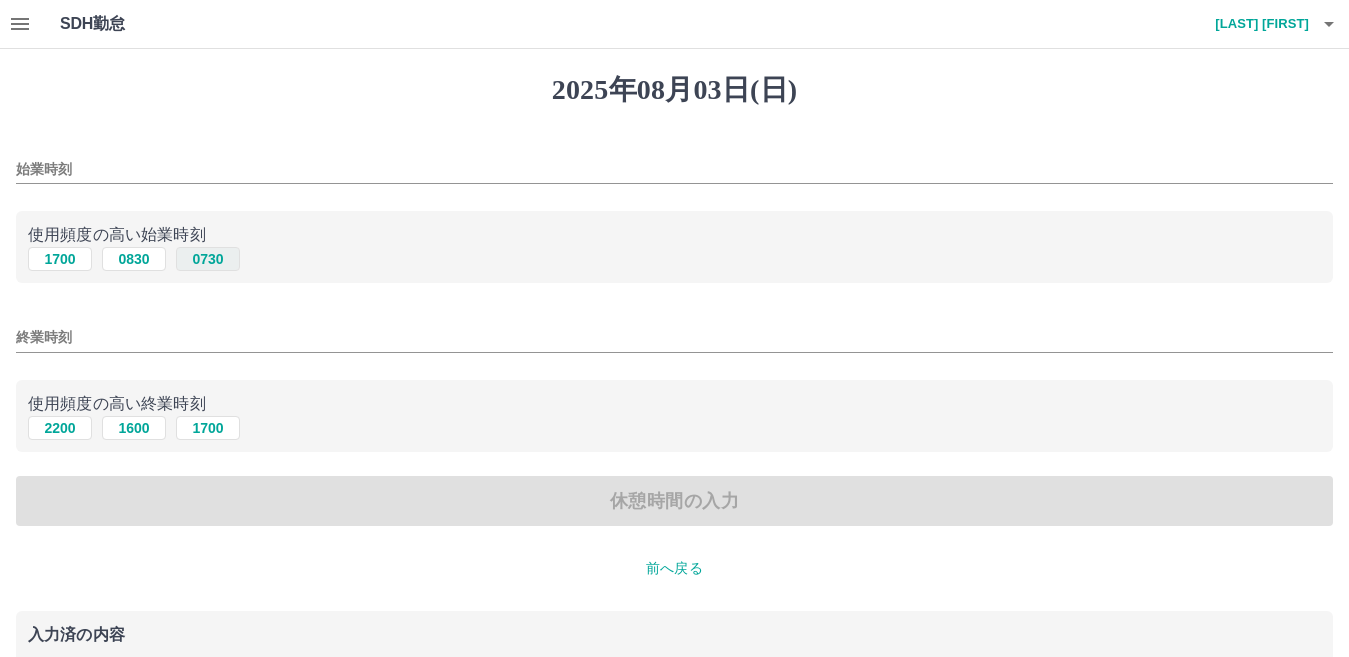 click on "0730" at bounding box center [208, 259] 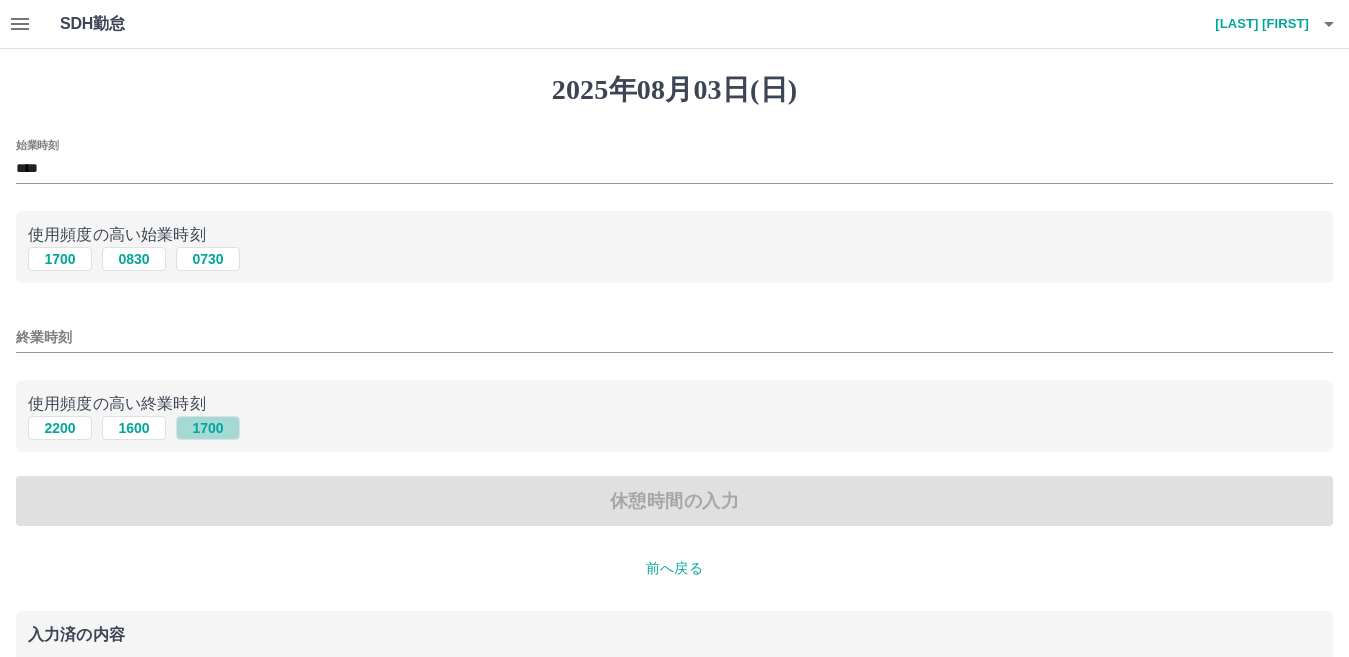click on "1700" at bounding box center [208, 428] 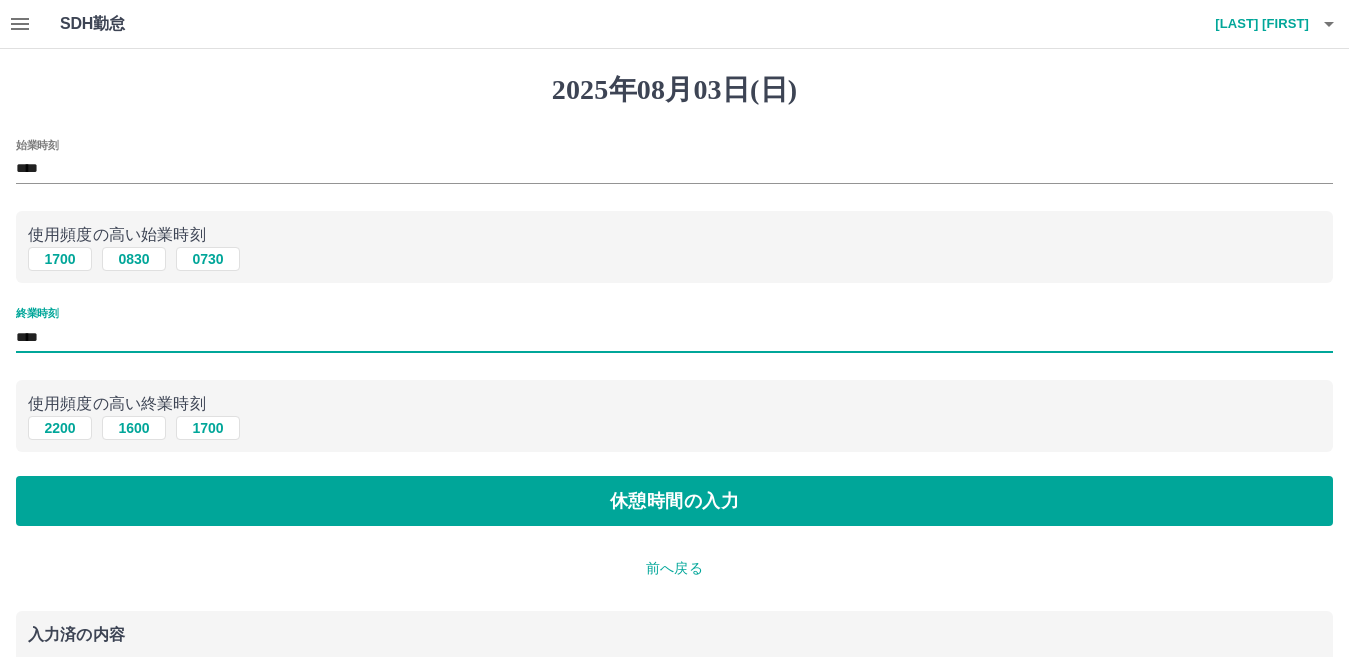 click on "****" at bounding box center (674, 337) 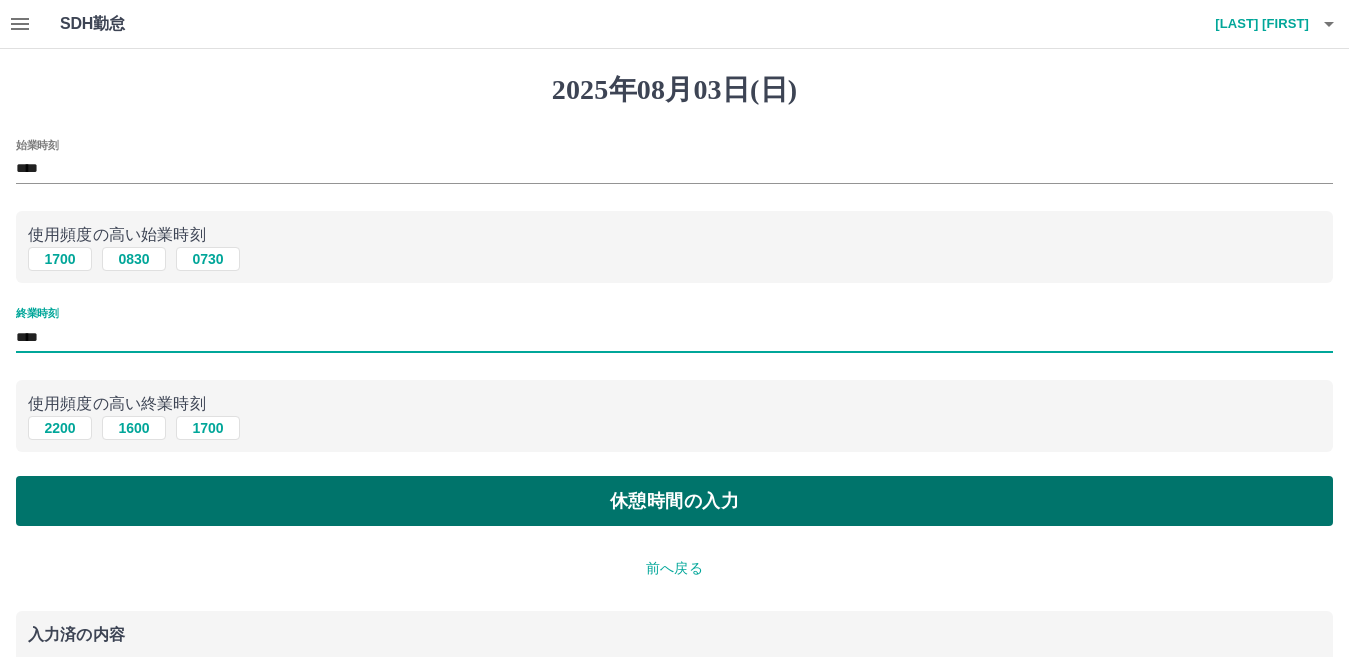 click on "休憩時間の入力" at bounding box center [674, 501] 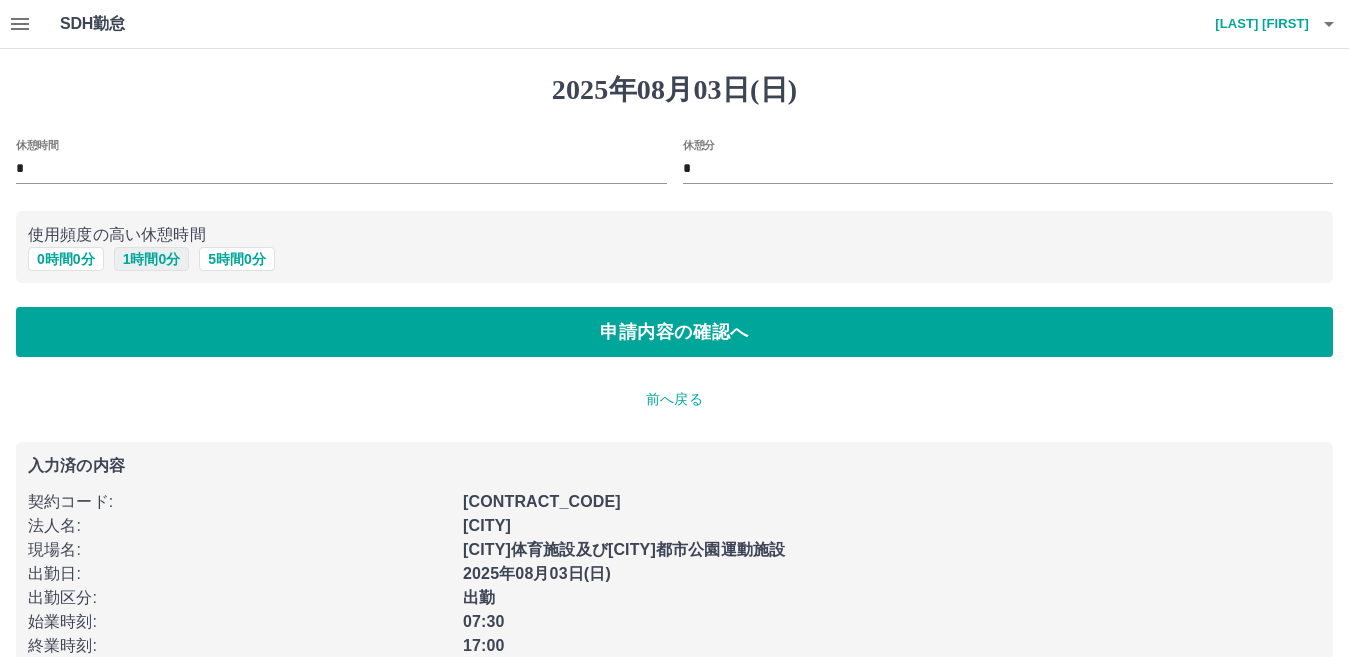 click on "1 時間 0 分" at bounding box center [152, 259] 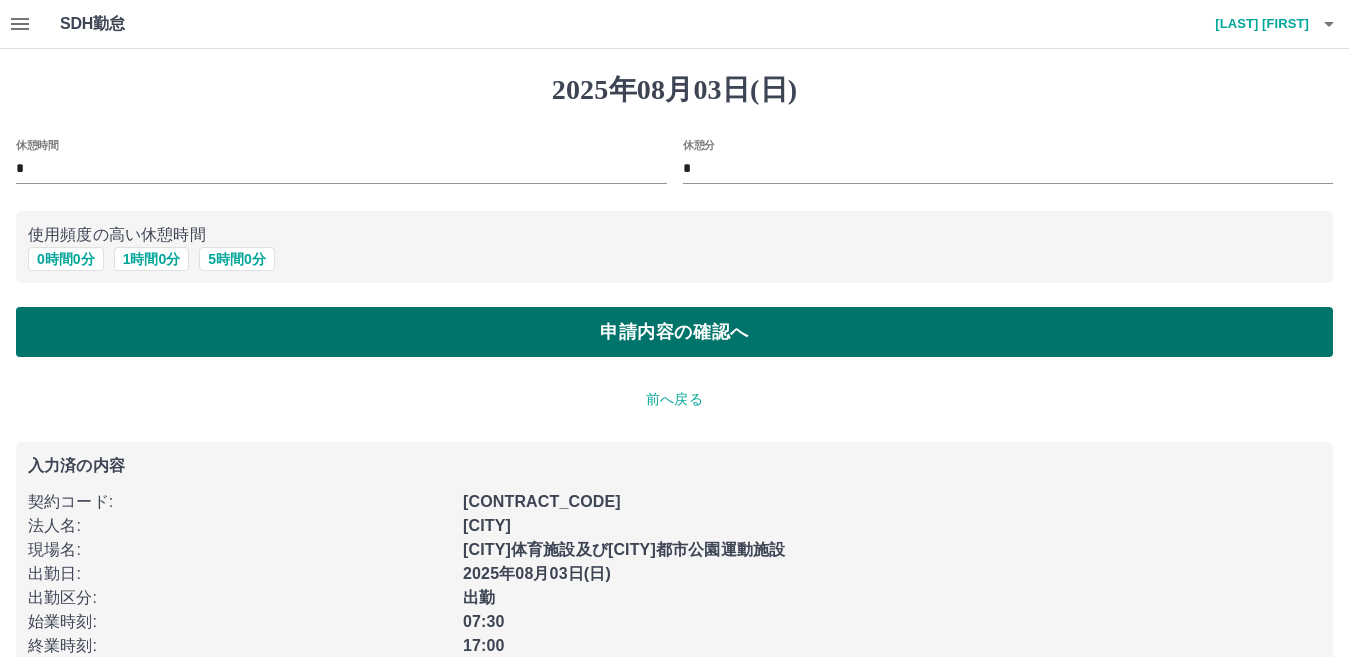 click on "申請内容の確認へ" at bounding box center (674, 332) 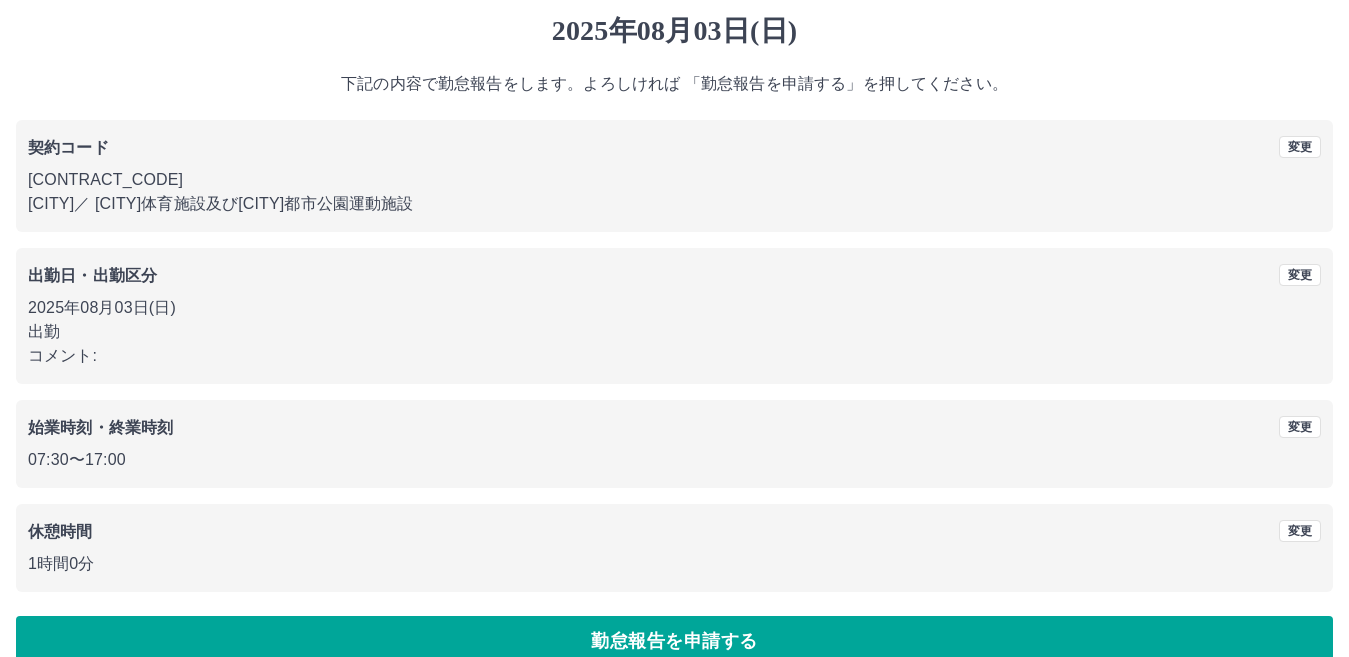 scroll, scrollTop: 92, scrollLeft: 0, axis: vertical 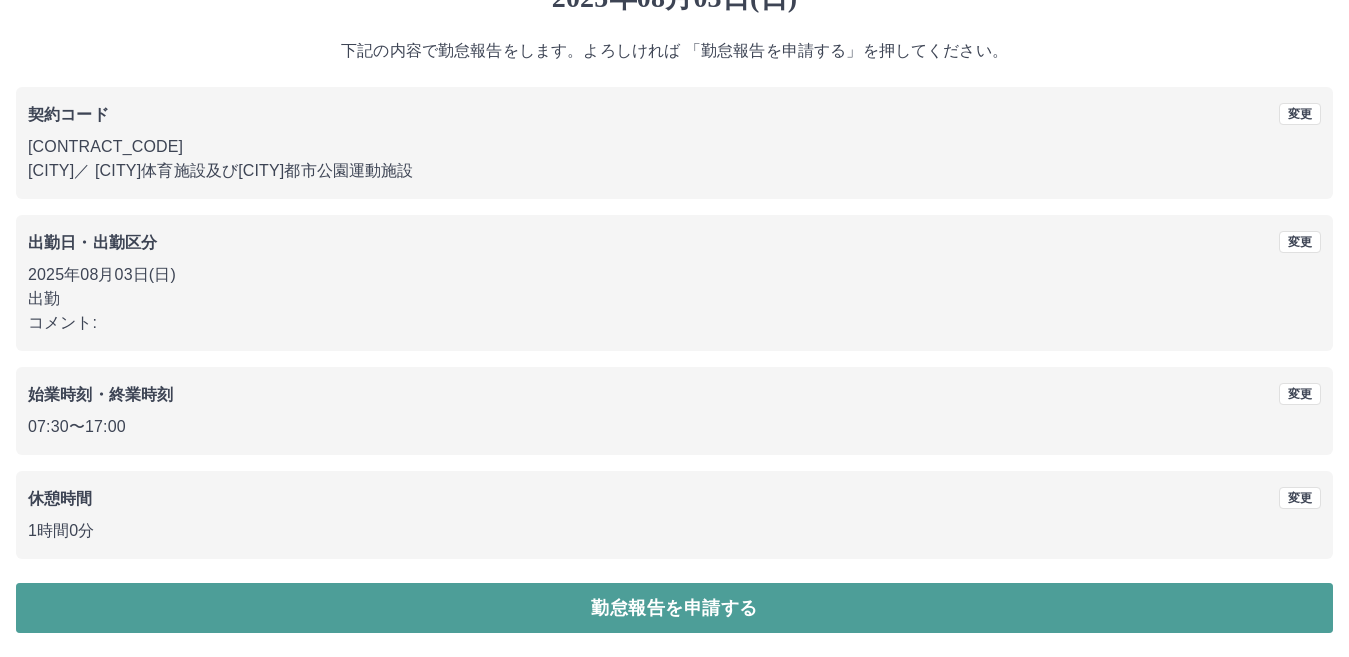 click on "勤怠報告を申請する" at bounding box center (674, 608) 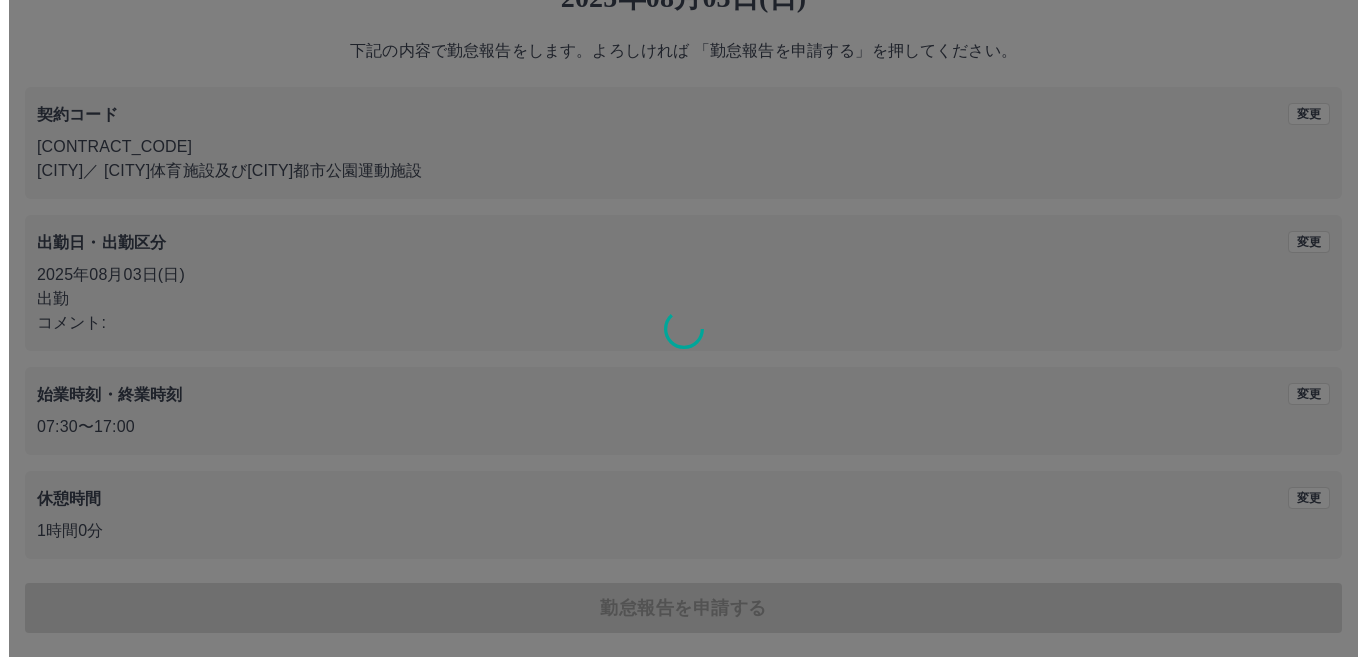 scroll, scrollTop: 0, scrollLeft: 0, axis: both 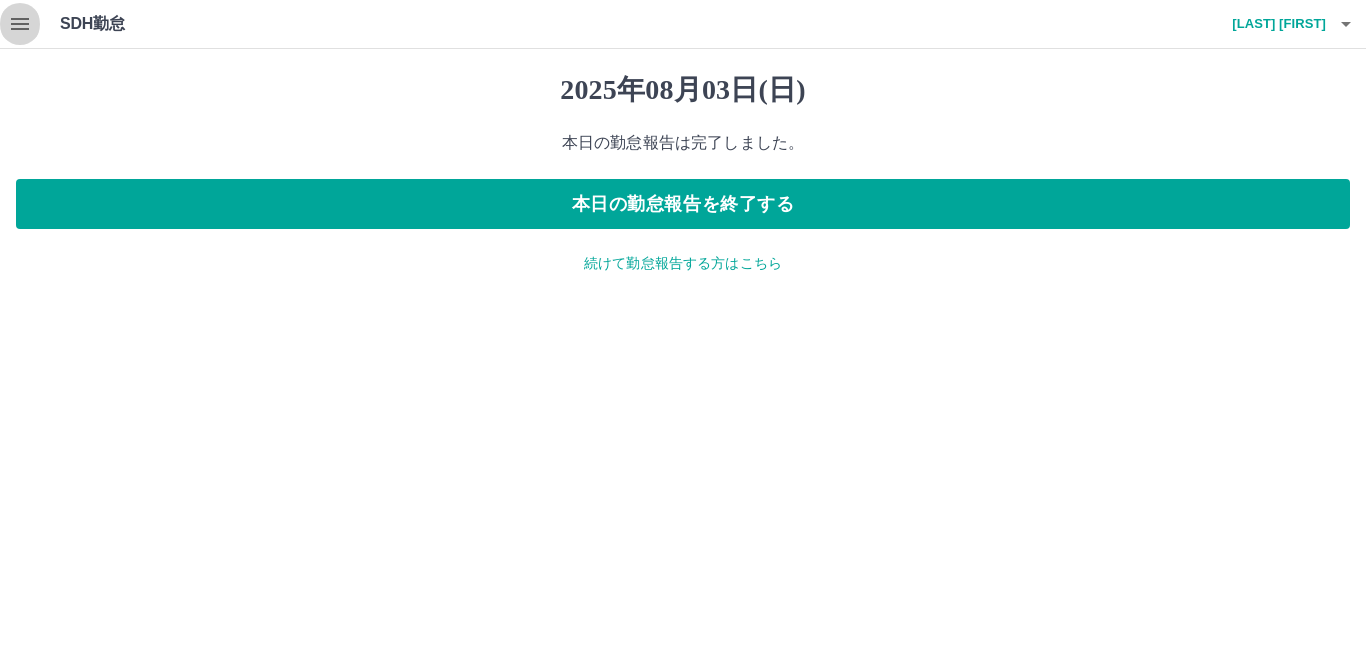 click 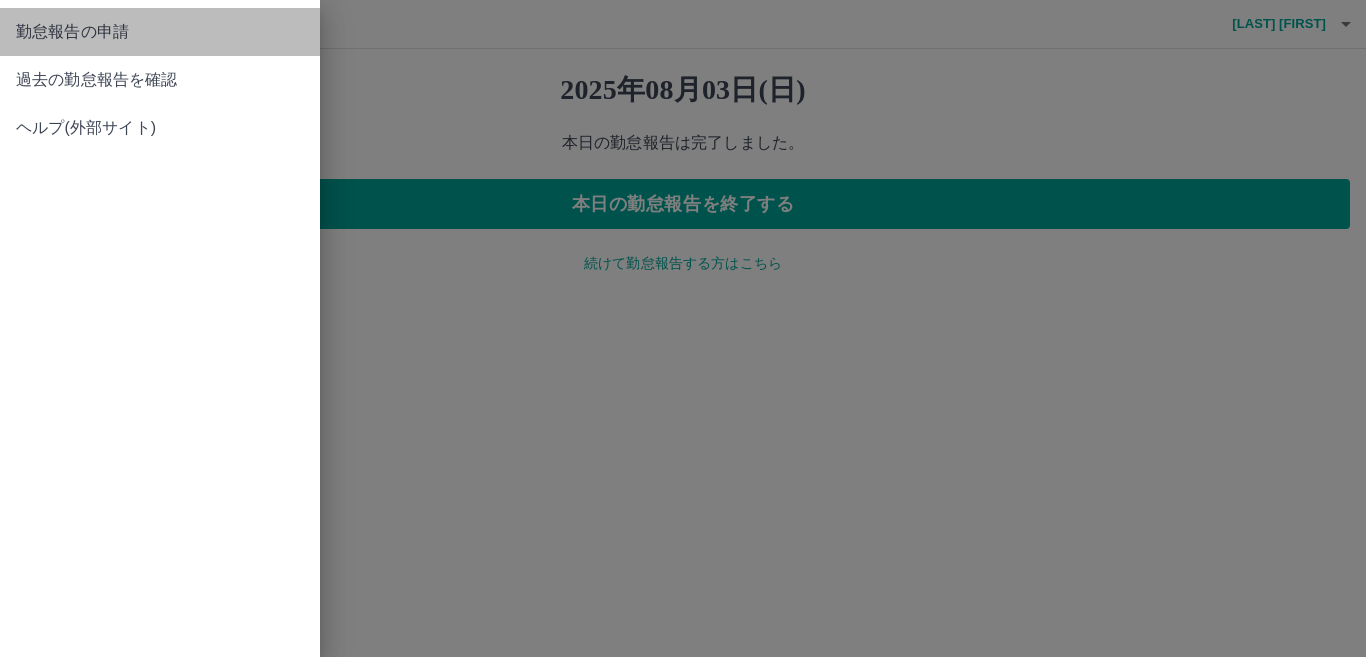 click on "勤怠報告の申請" at bounding box center [160, 32] 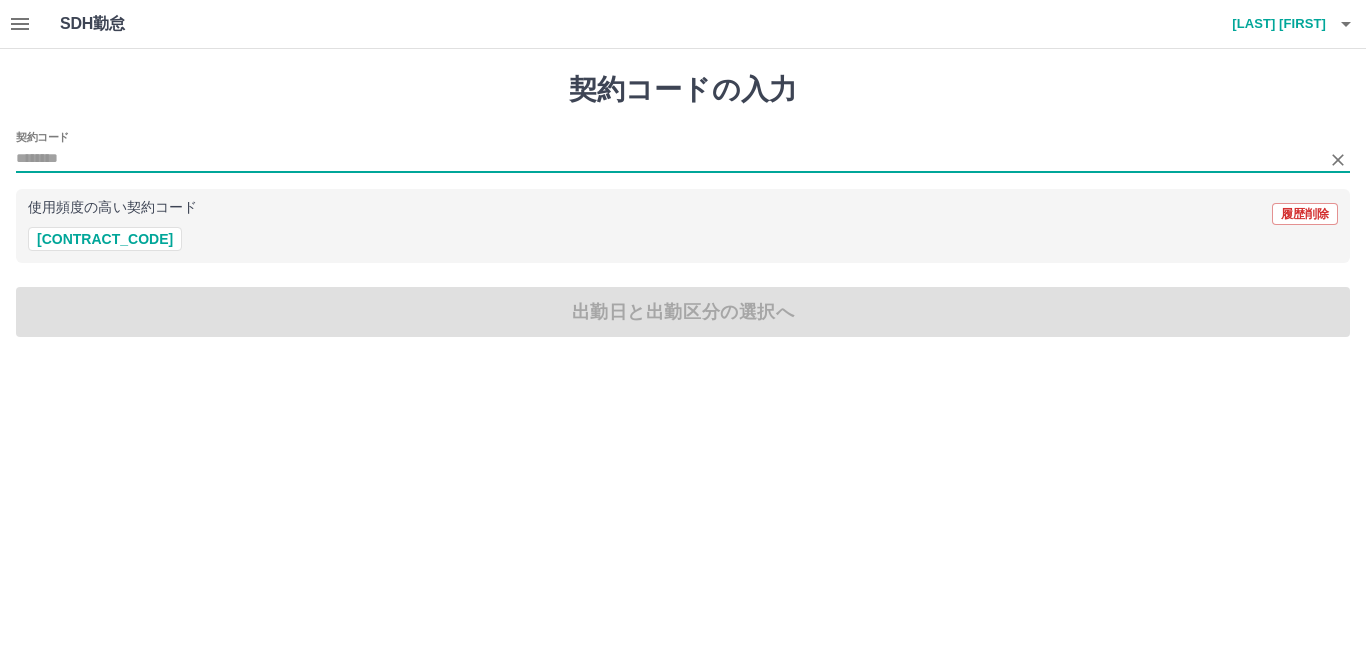 click on "契約コード" at bounding box center (668, 159) 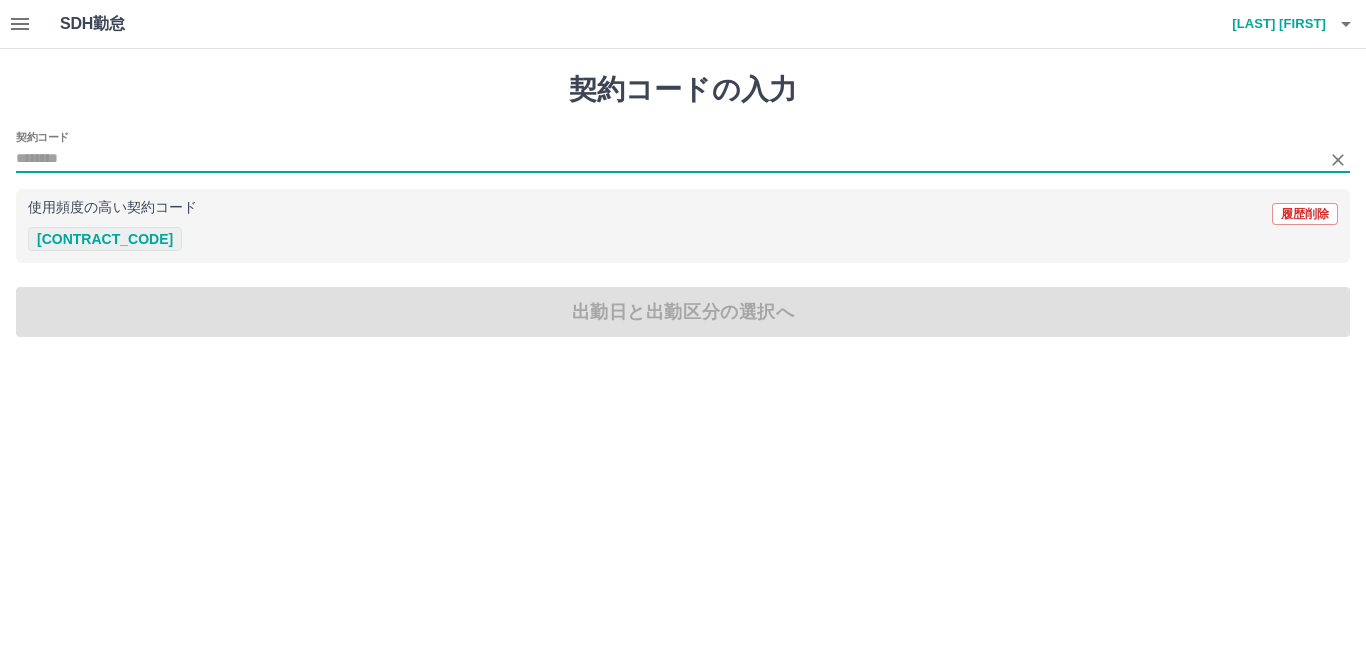 click on "[CONTRACT_CODE]" at bounding box center [105, 239] 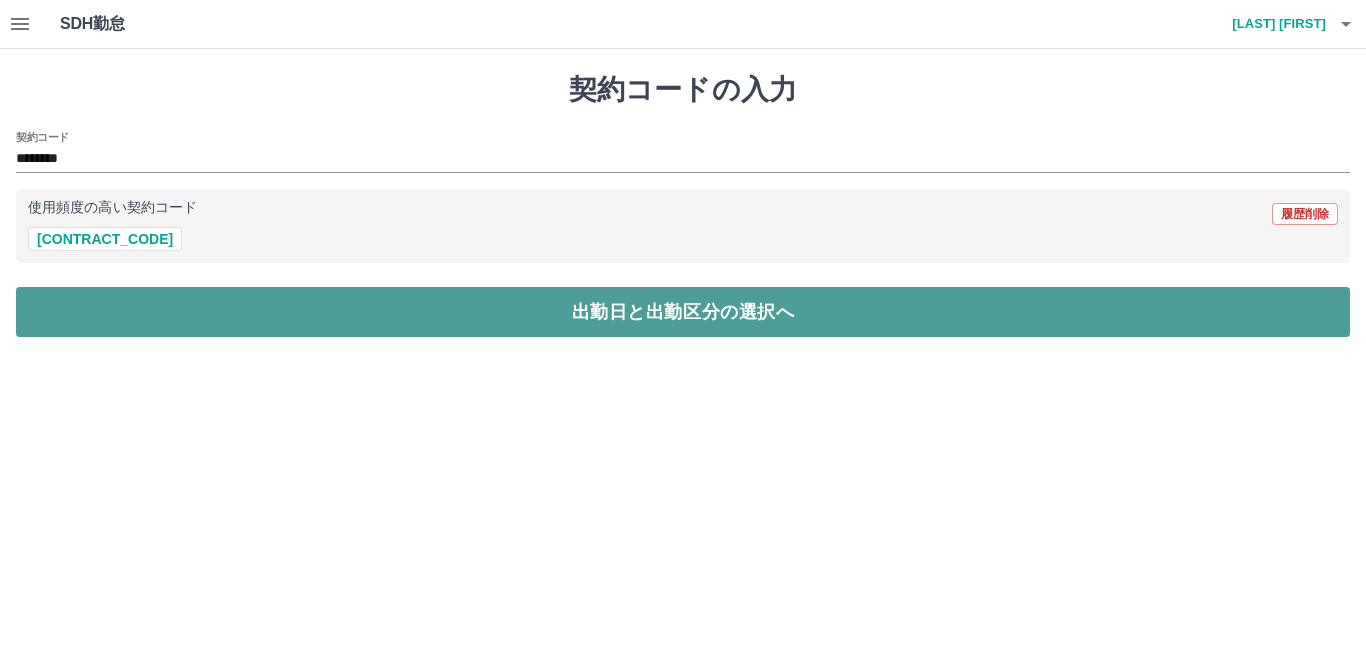 click on "出勤日と出勤区分の選択へ" at bounding box center [683, 312] 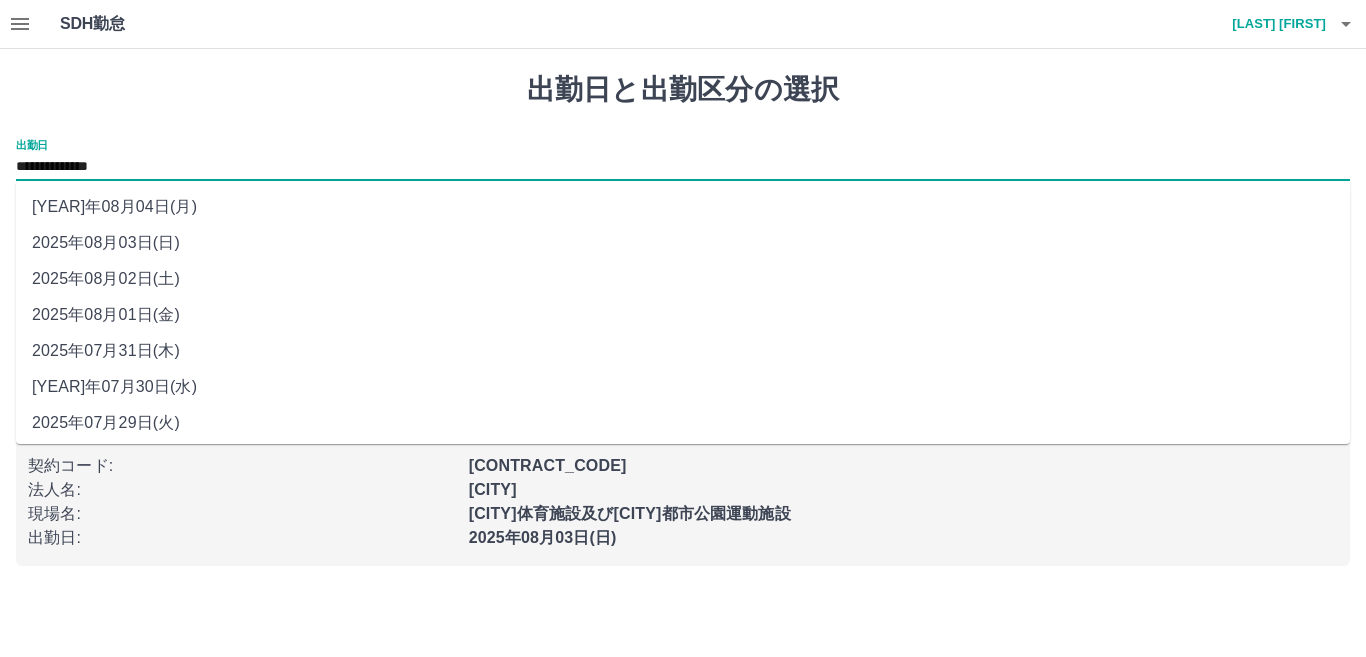 click on "**********" at bounding box center [683, 167] 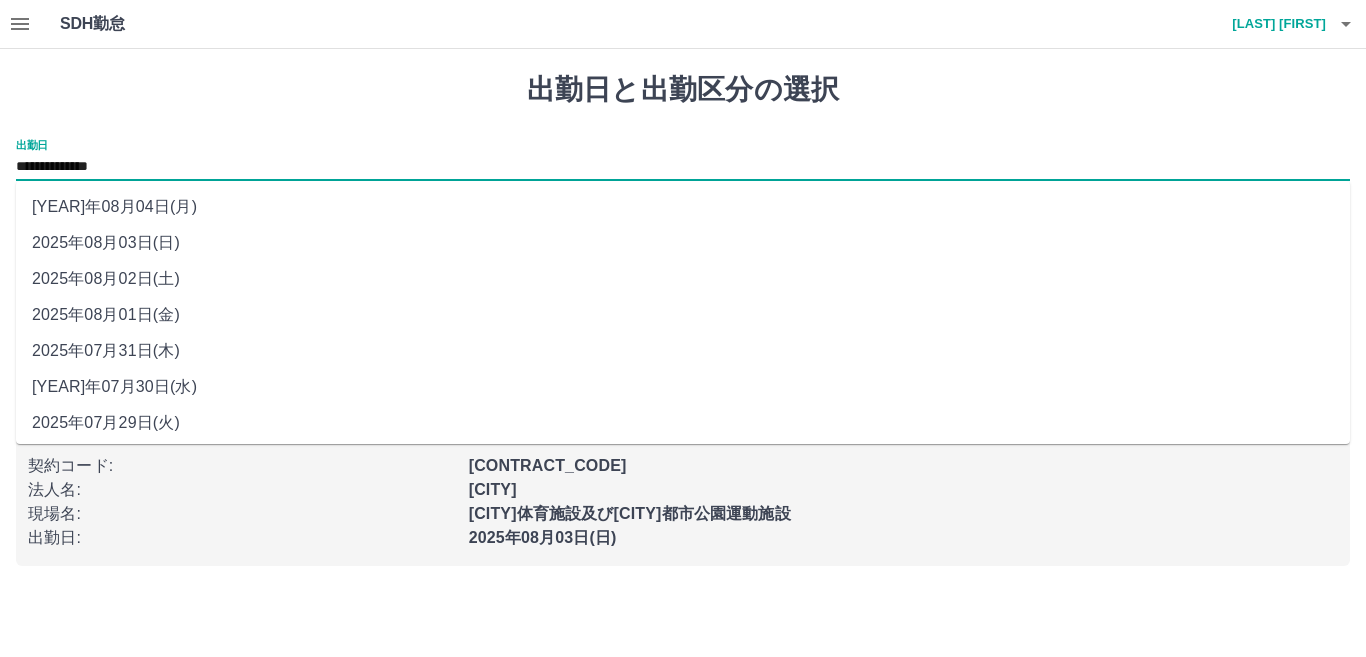 click on "[YEAR]年08月04日(月)" at bounding box center (683, 207) 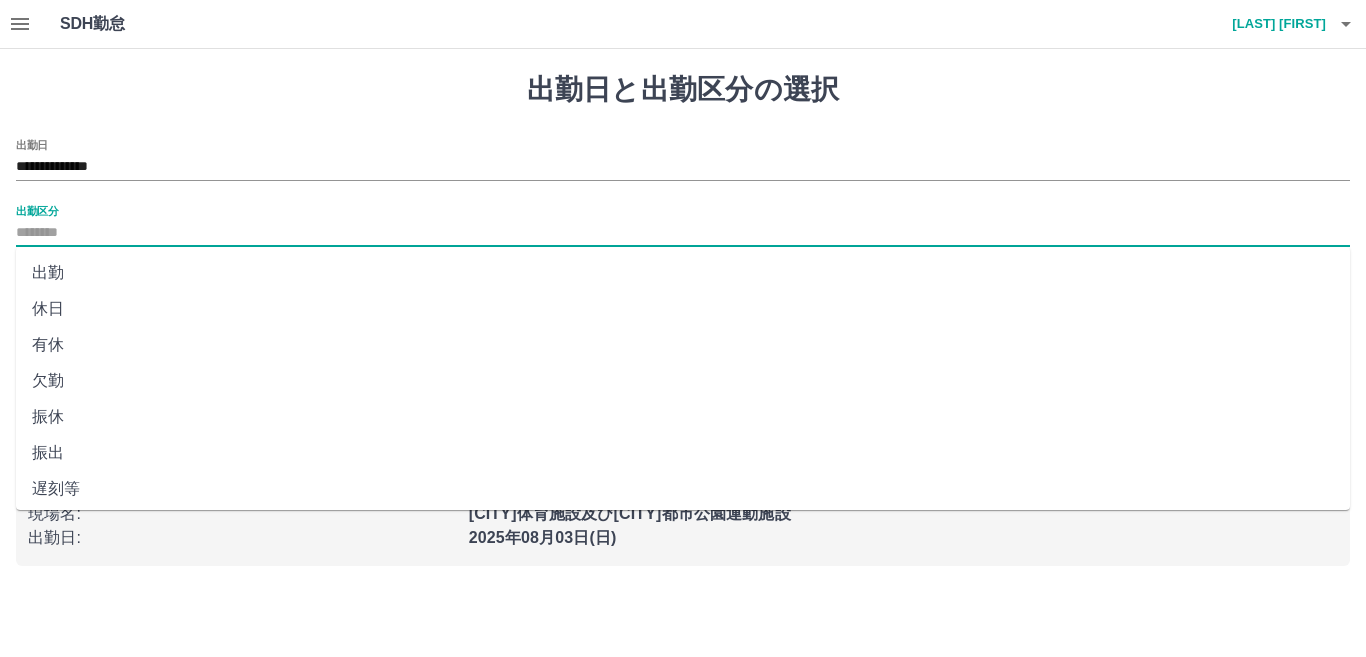 click on "出勤区分" at bounding box center (683, 233) 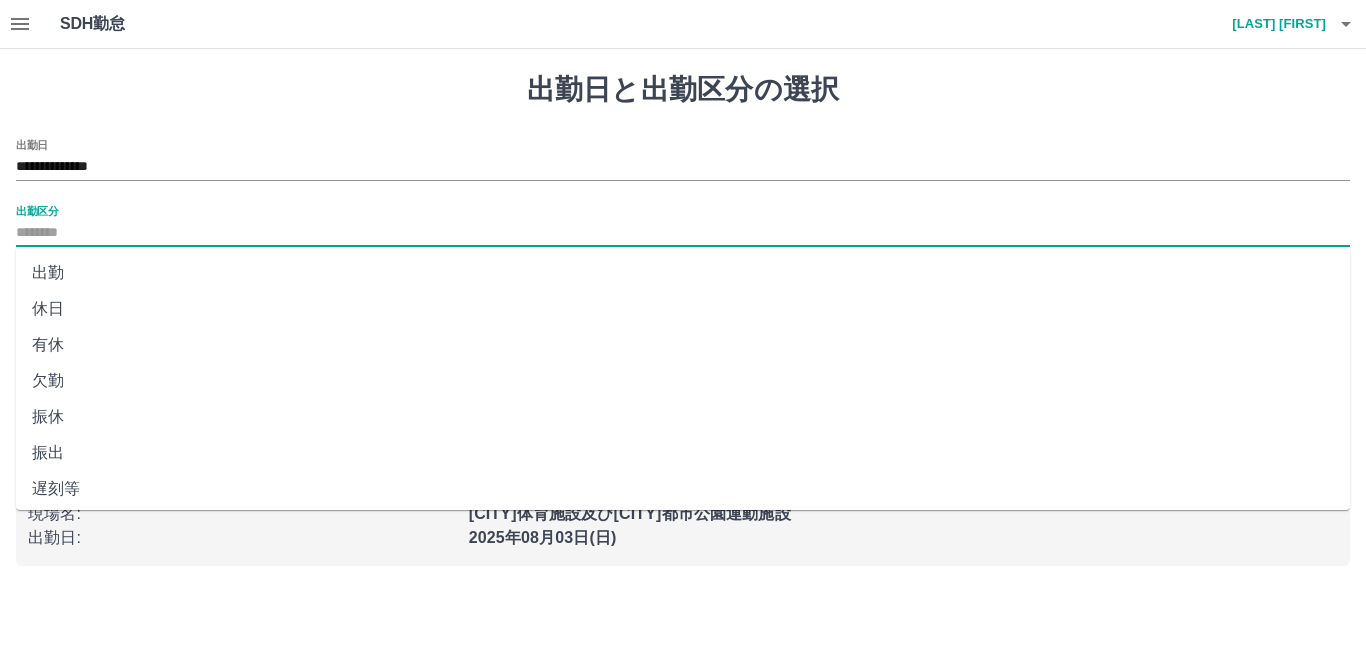 click on "休日" at bounding box center [683, 309] 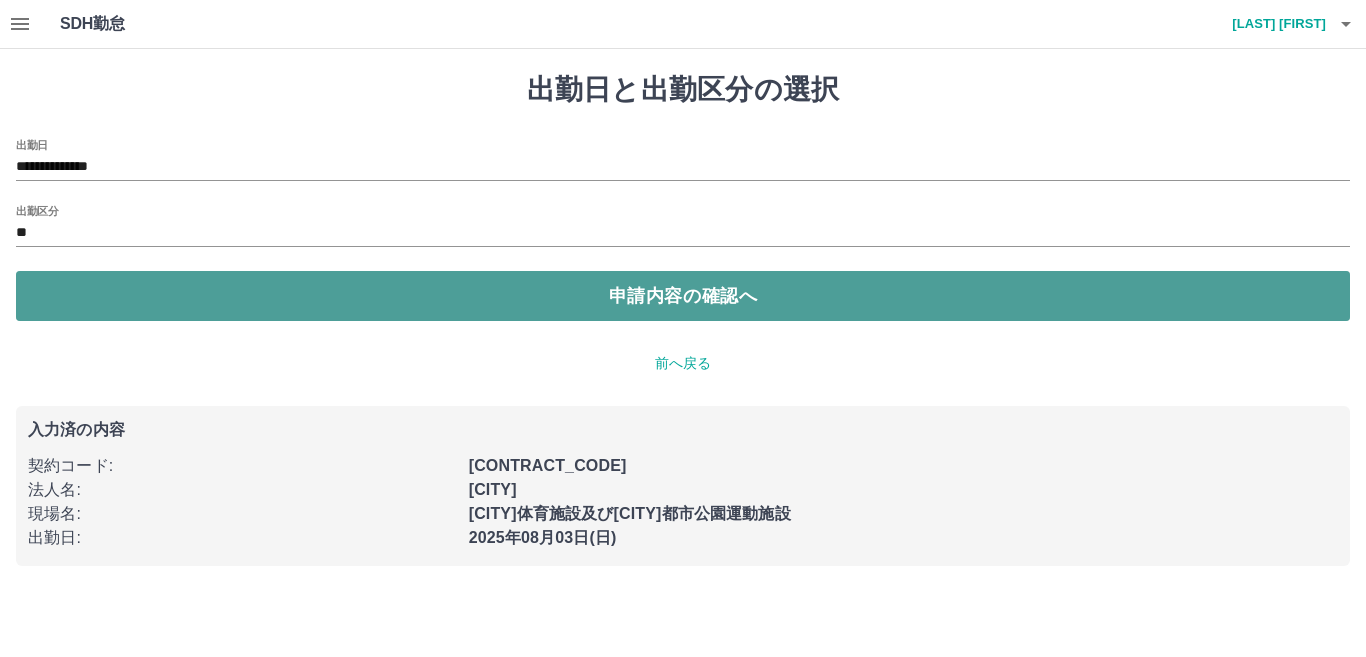 click on "申請内容の確認へ" at bounding box center (683, 296) 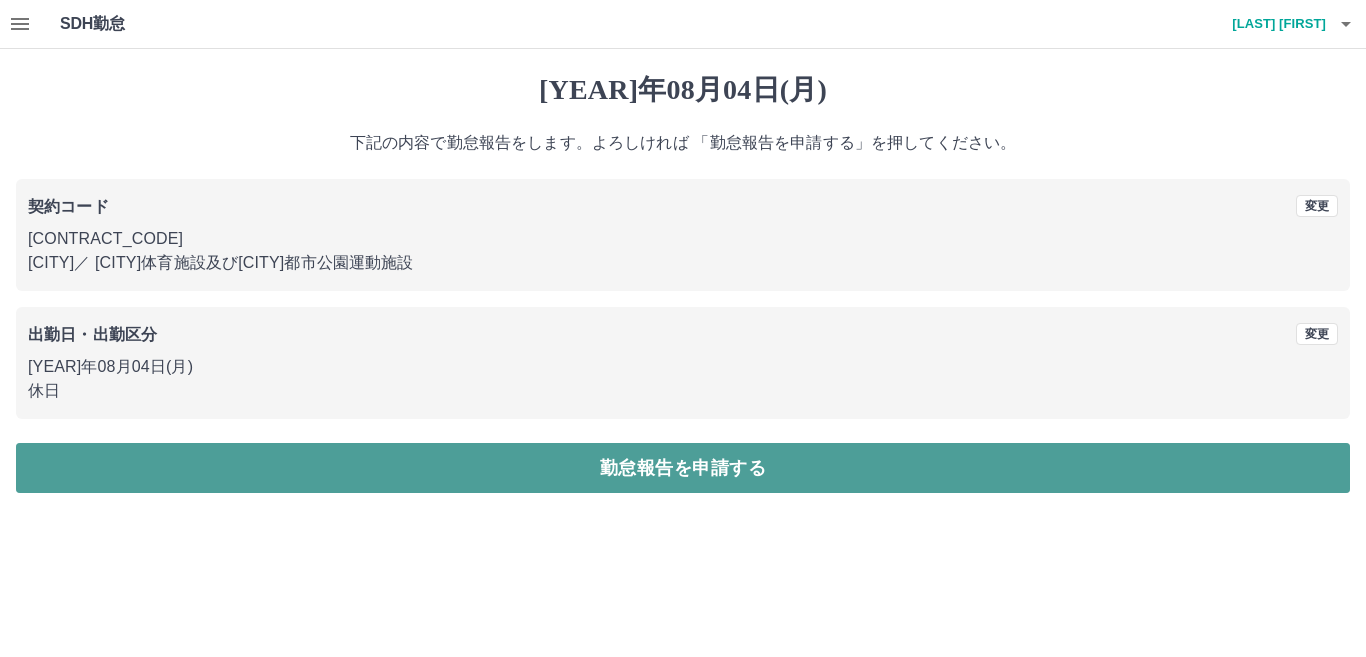 click on "勤怠報告を申請する" at bounding box center [683, 468] 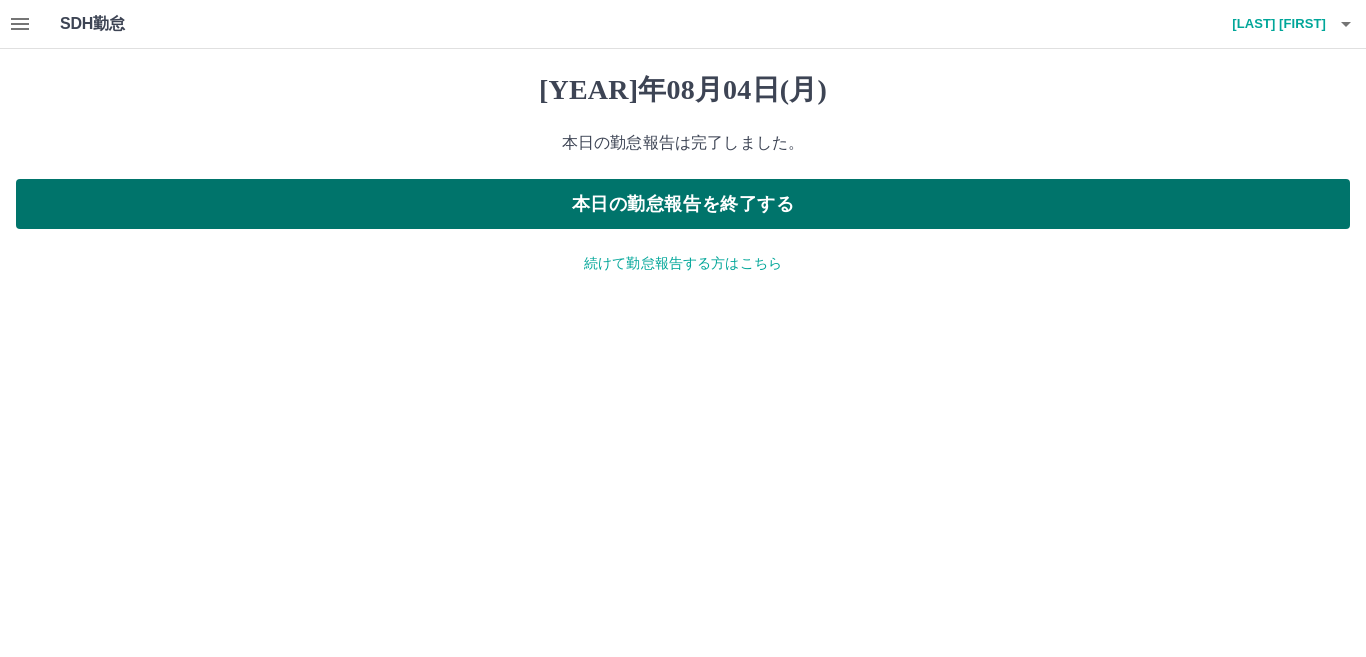 click on "本日の勤怠報告を終了する" at bounding box center [683, 204] 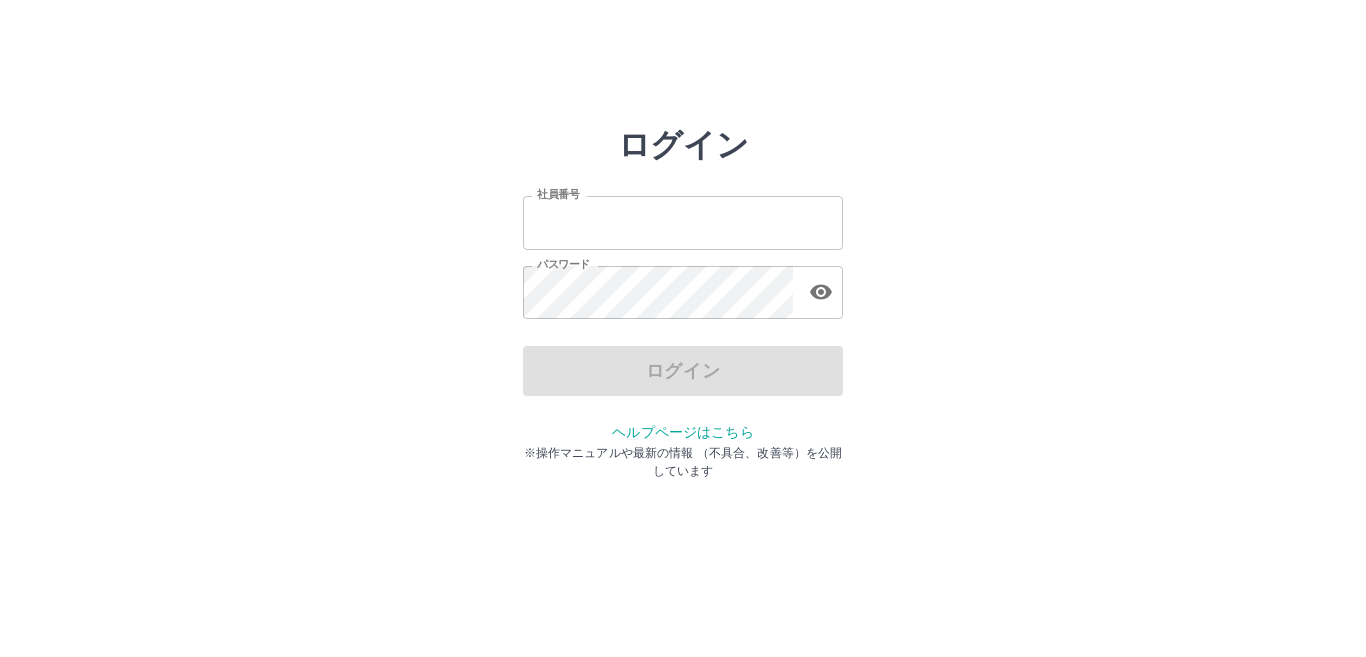 scroll, scrollTop: 0, scrollLeft: 0, axis: both 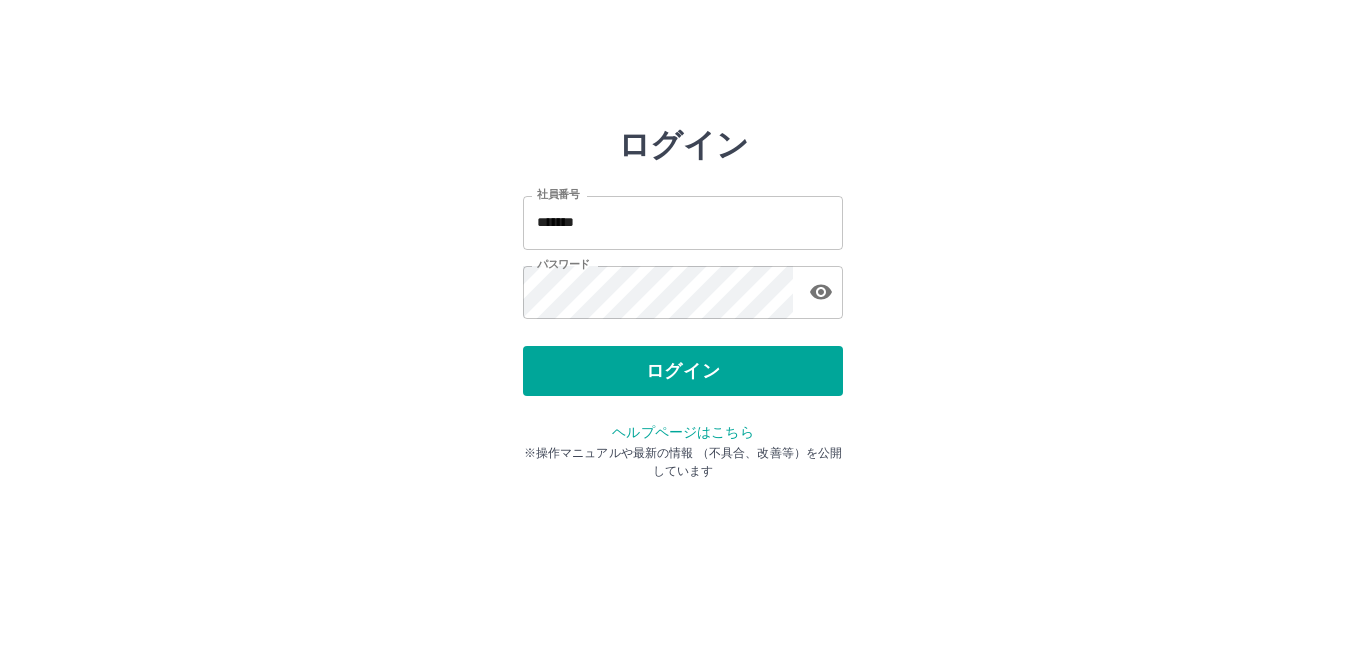 drag, startPoint x: 1107, startPoint y: 296, endPoint x: 1158, endPoint y: 236, distance: 78.74643 